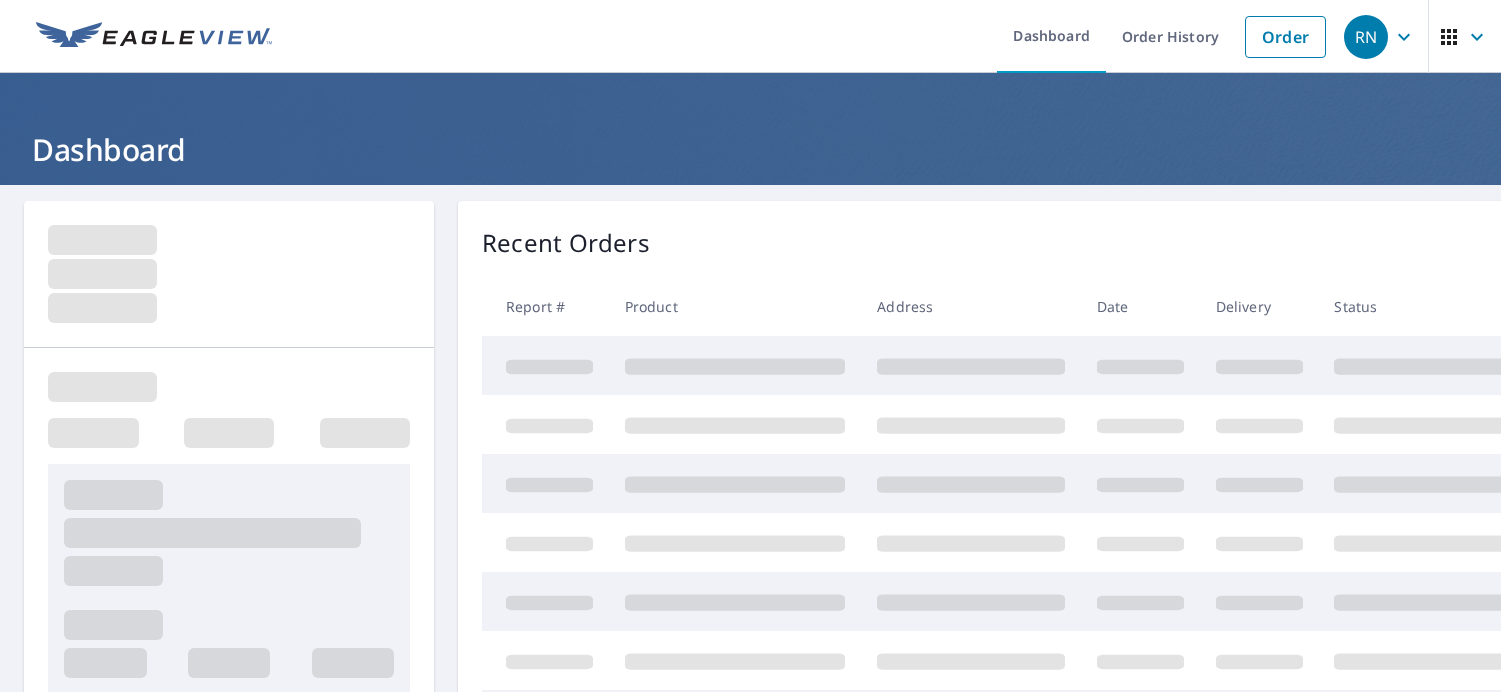 scroll, scrollTop: 0, scrollLeft: 0, axis: both 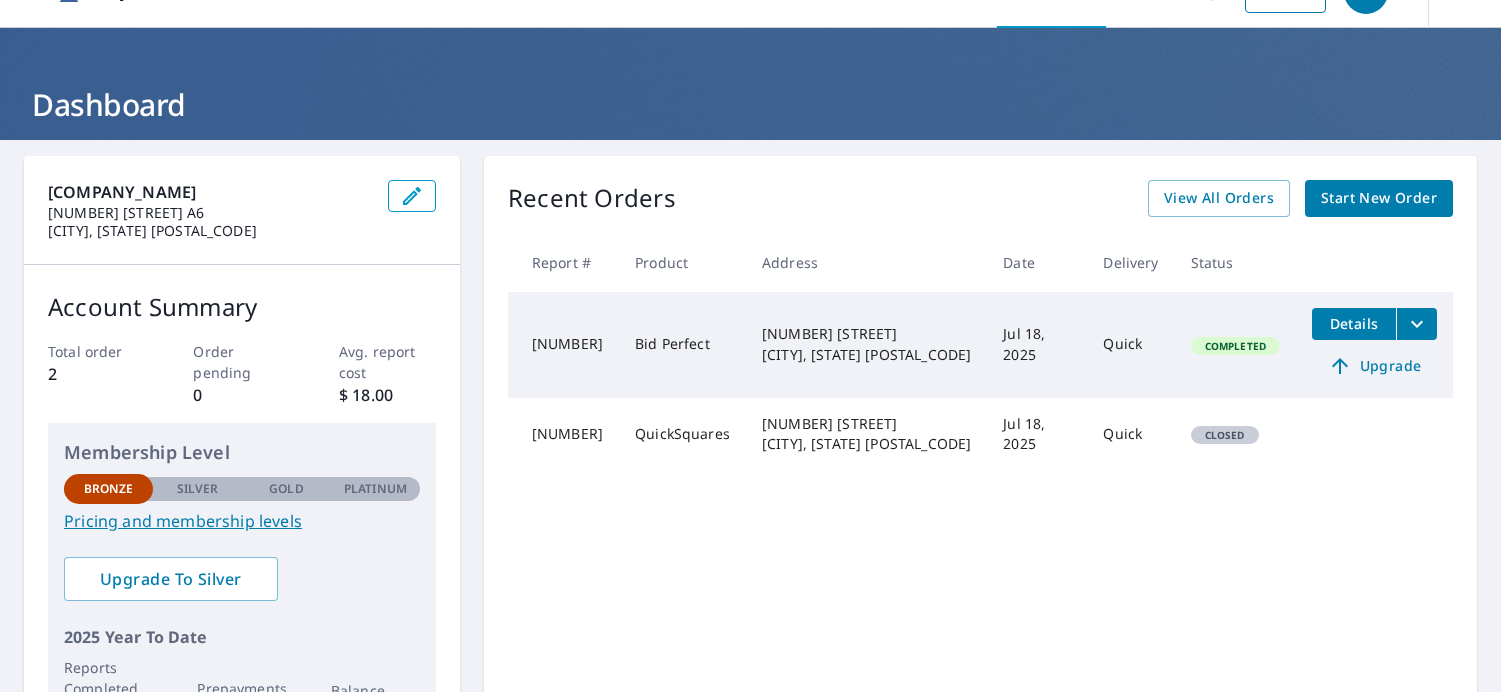 click on "Start New Order" at bounding box center (1379, 198) 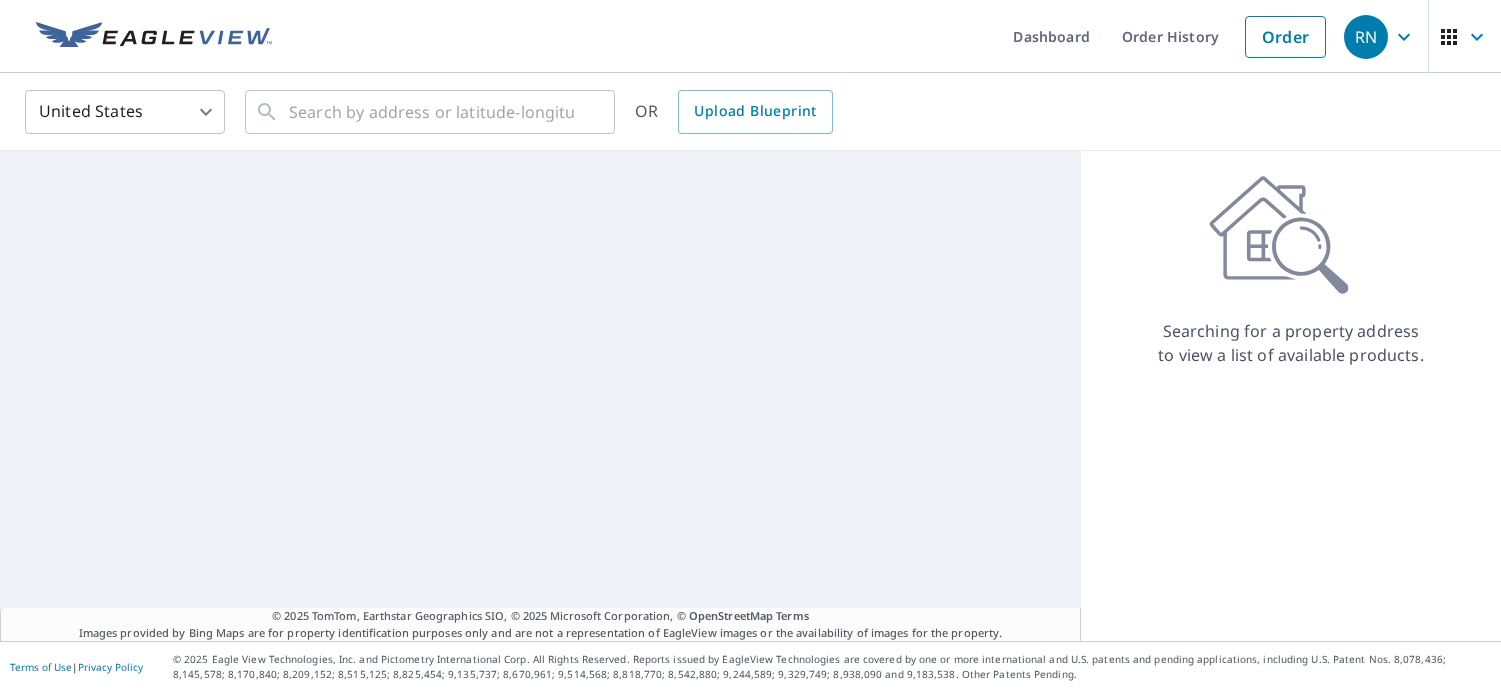 scroll, scrollTop: 0, scrollLeft: 0, axis: both 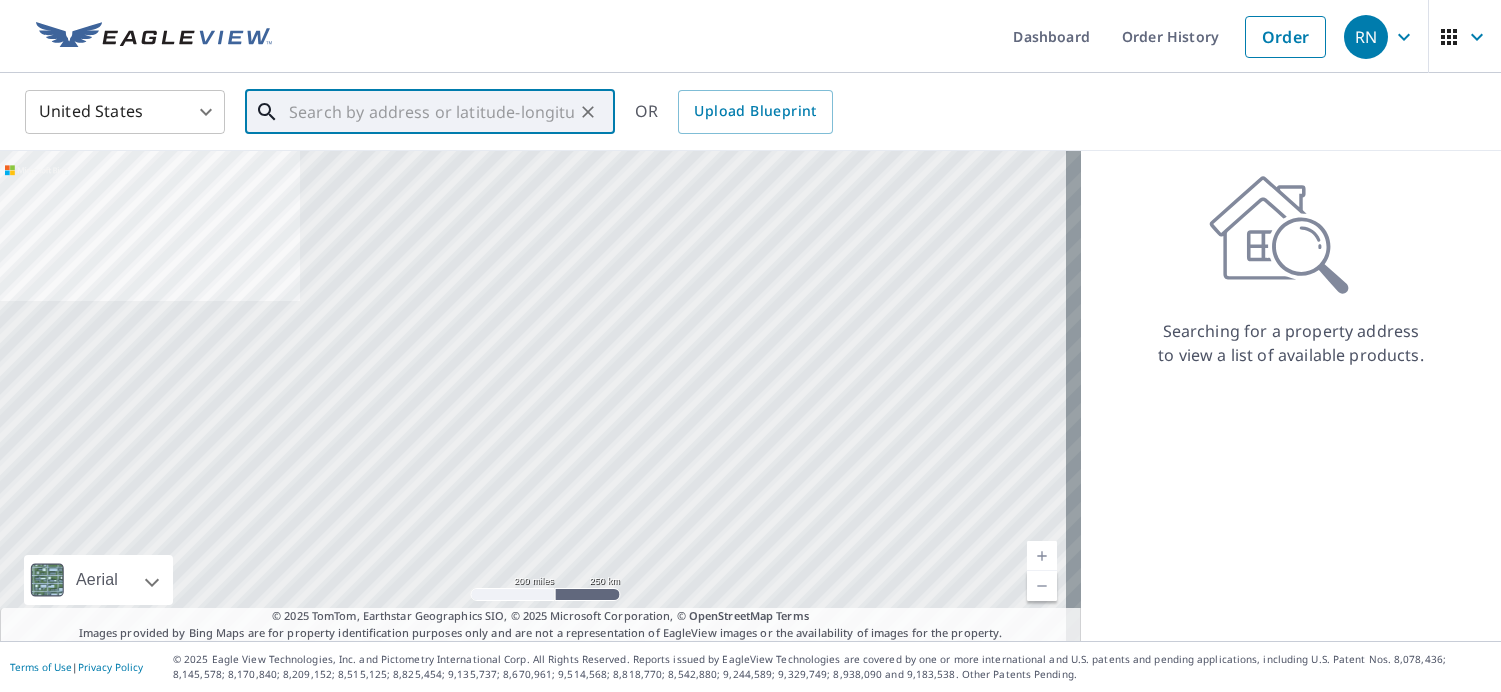 click at bounding box center [431, 112] 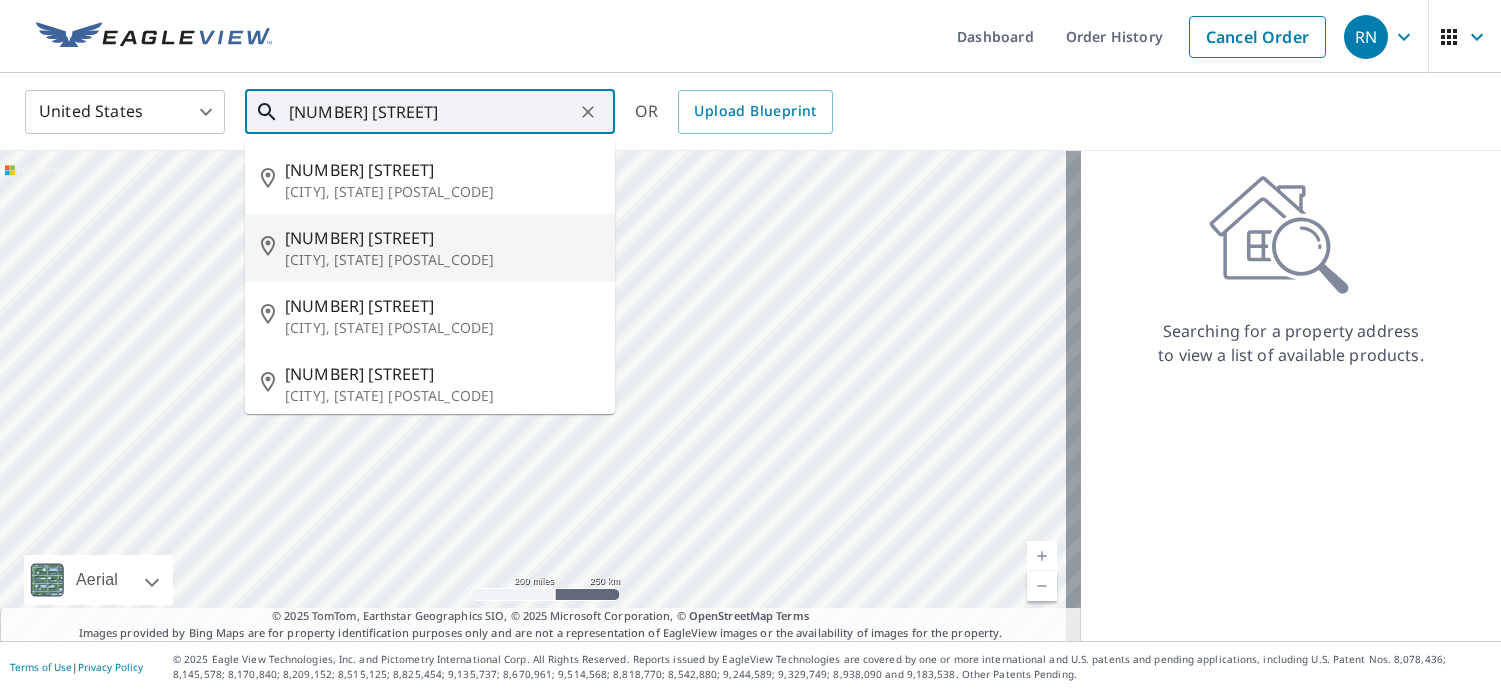 click on "[NUMBER] [STREET]" at bounding box center (442, 238) 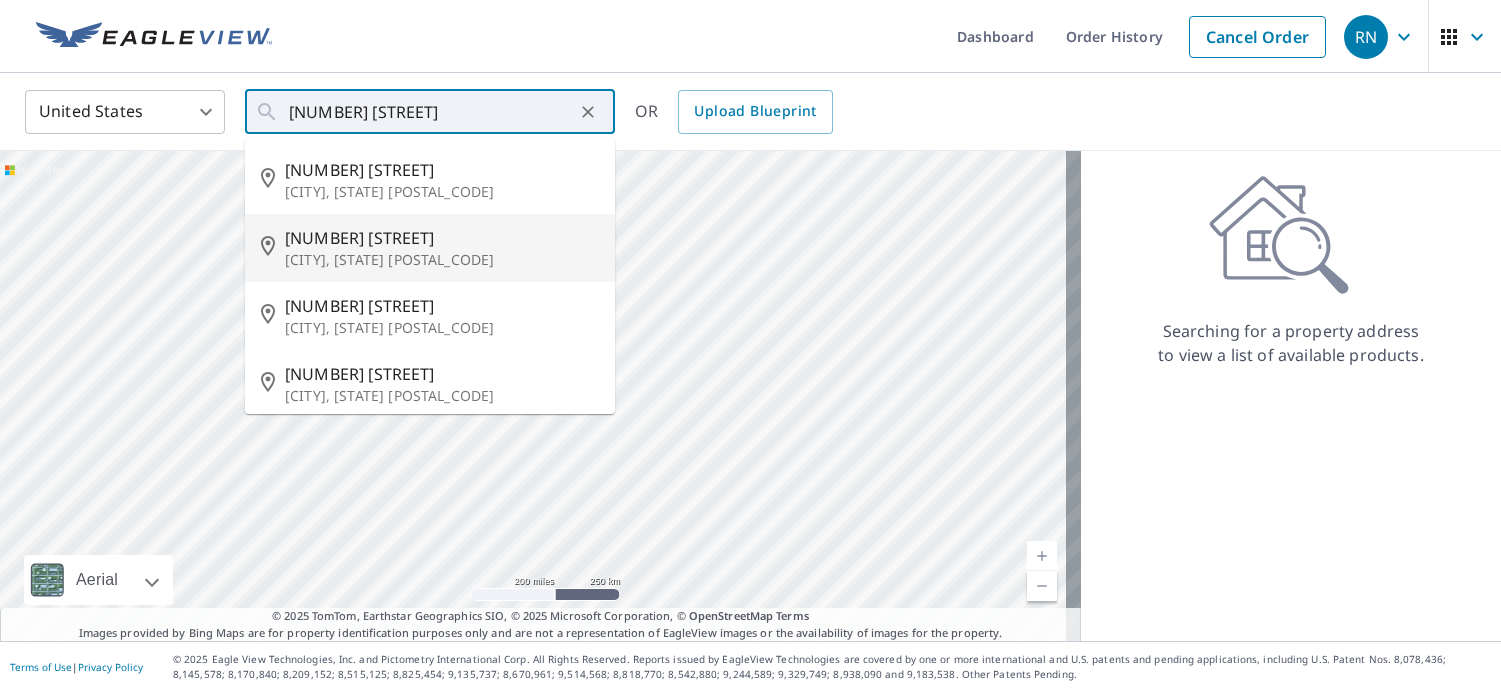 type on "[NUMBER] [STREET] [CITY], [STATE] [POSTAL_CODE]" 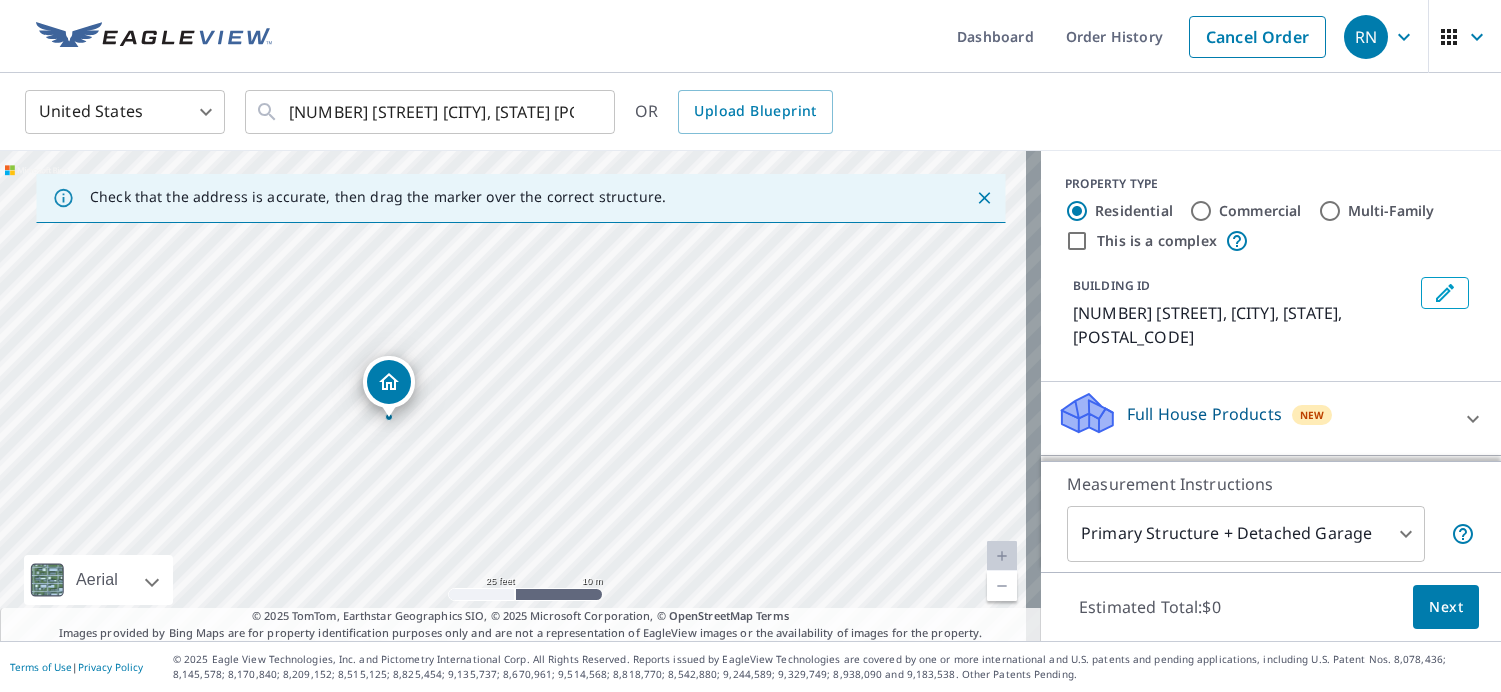 drag, startPoint x: 461, startPoint y: 353, endPoint x: 556, endPoint y: 426, distance: 119.80818 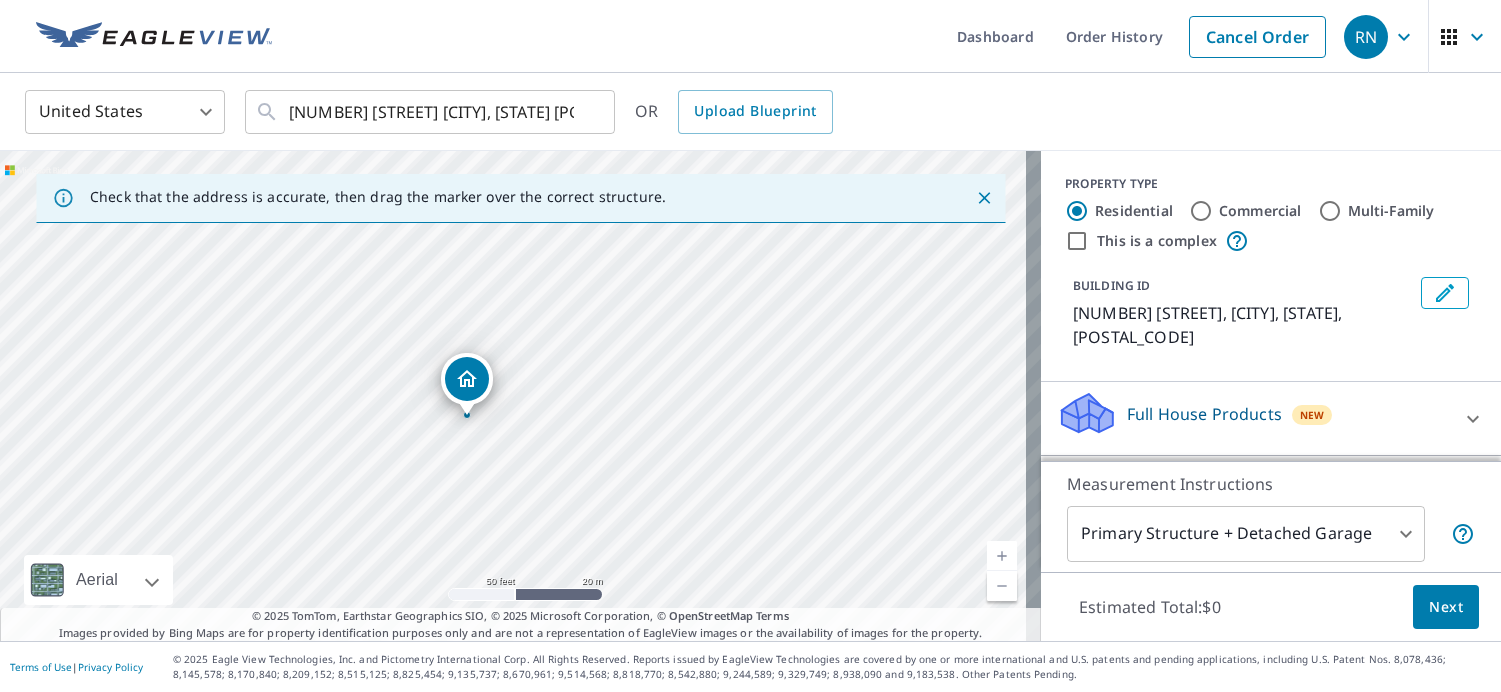click on "RN RN
Dashboard Order History Cancel Order RN United States US ​ [NUMBER] [STREET] [CITY], [STATE] ​ OR Upload Blueprint Check that the address is accurate, then drag the marker over the correct structure. [NUMBER] [STREET] [CITY], [STATE] Aerial Road A standard road map Aerial A detailed look from above Labels Labels 50 feet 20 m © 2025 TomTom, © Vexcel Imaging, © 2025 Microsoft Corporation,  © OpenStreetMap Terms © 2025 TomTom, Earthstar Geographics SIO, © 2025 Microsoft Corporation, ©   OpenStreetMap   Terms Images provided by Bing Maps are for property identification purposes only and are not a representation of EagleView images or the availability of images for the property. PROPERTY TYPE Residential Commercial Multi-Family This is a complex BUILDING ID [NUMBER] [STREET], [CITY], [STATE] Full House Products New Full House™ $105 Roof Products New Premium $32.75 - $87 QuickSquares™ $18 Gutter $13.75 Bid Perfect™ $18 Solar Products New Inform Essentials+ $63.25 Inform Advanced $79 $30 1" at bounding box center (750, 346) 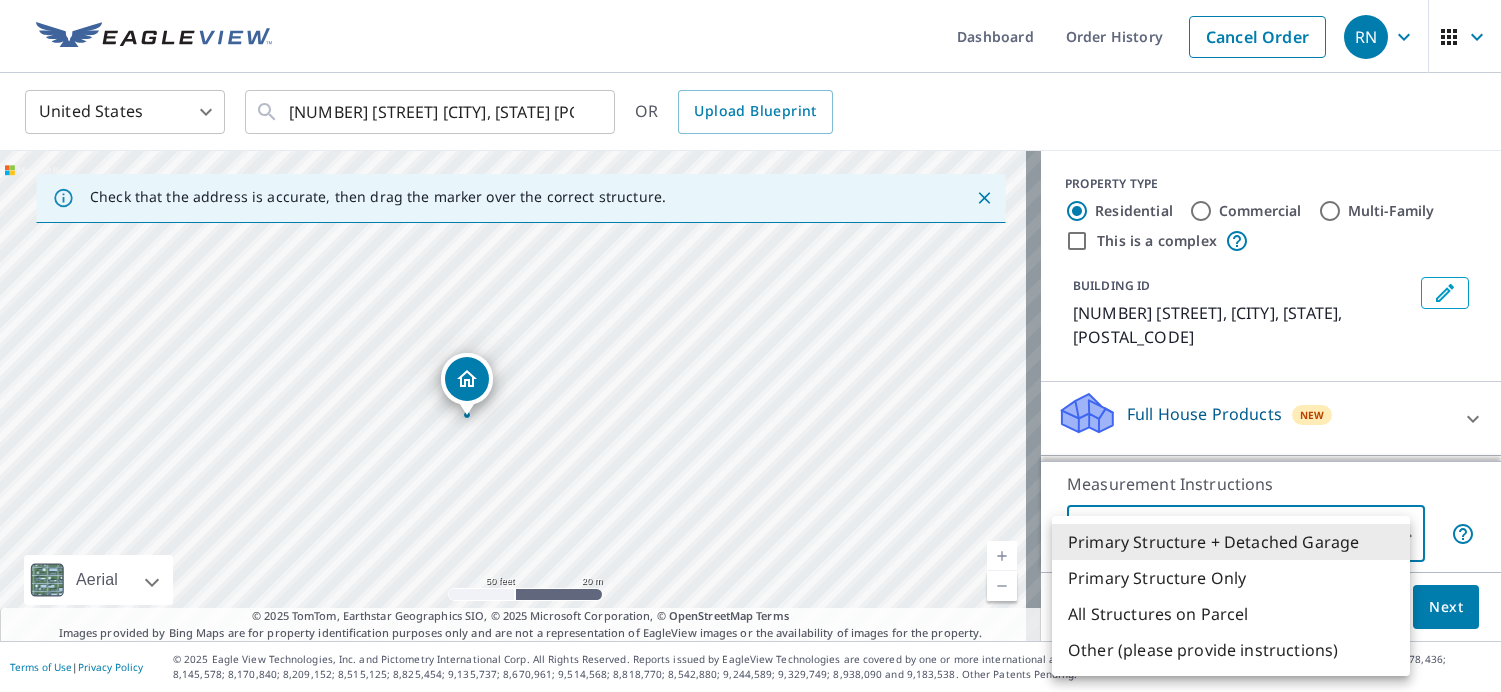 click on "Primary Structure Only" at bounding box center (1231, 578) 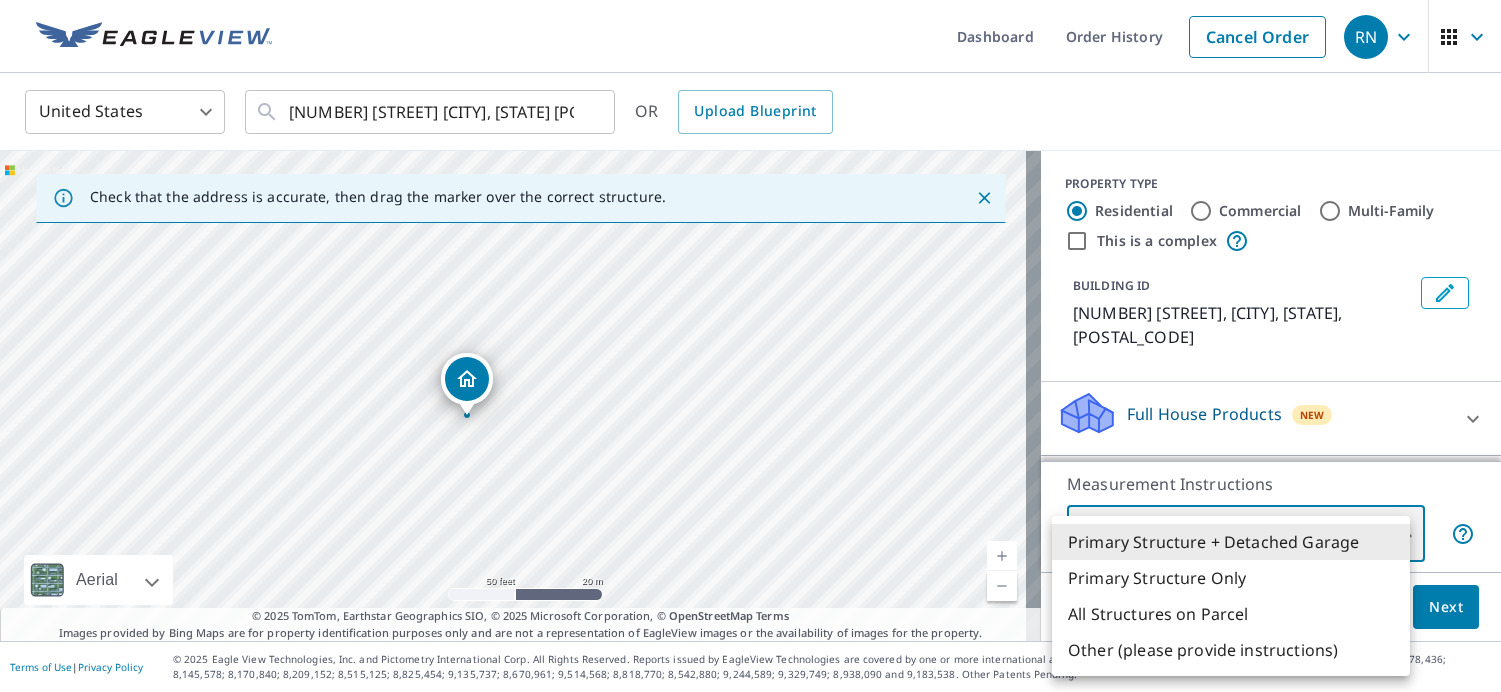 type on "2" 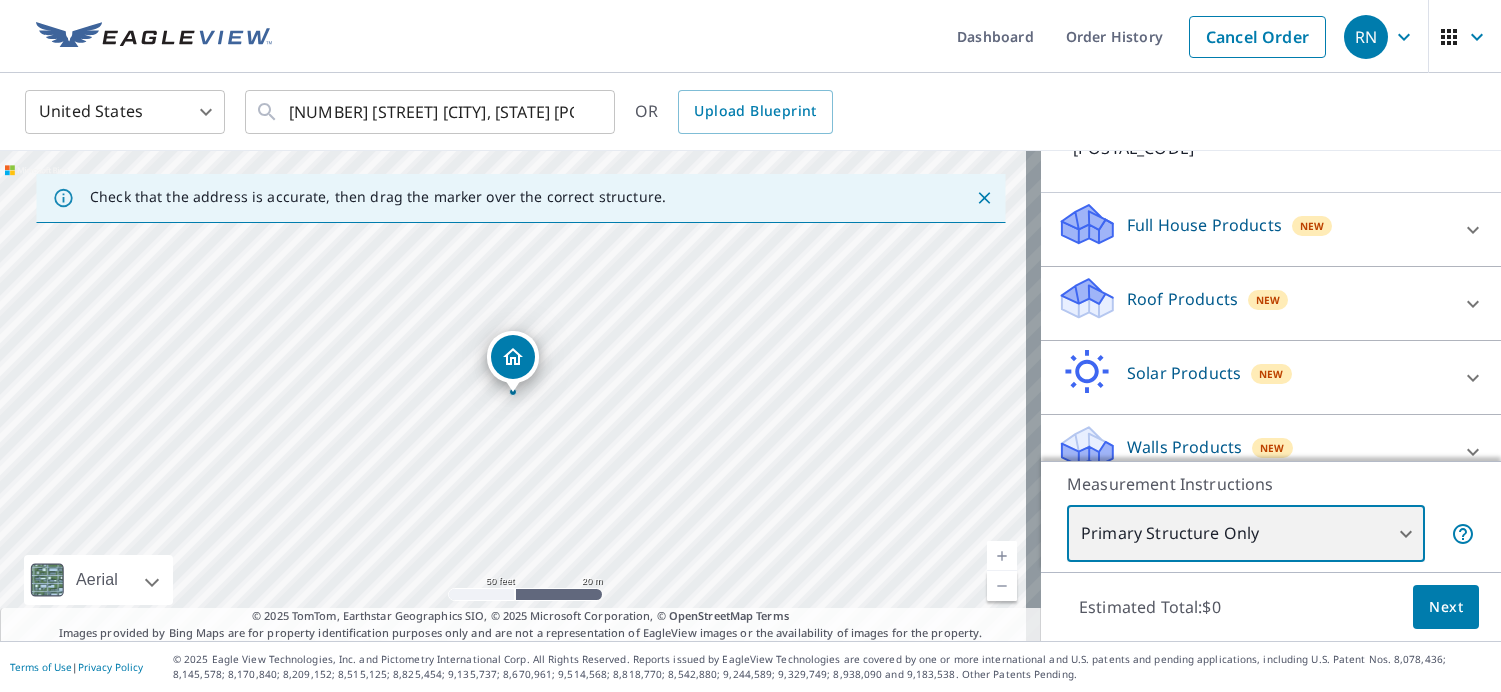 scroll, scrollTop: 193, scrollLeft: 0, axis: vertical 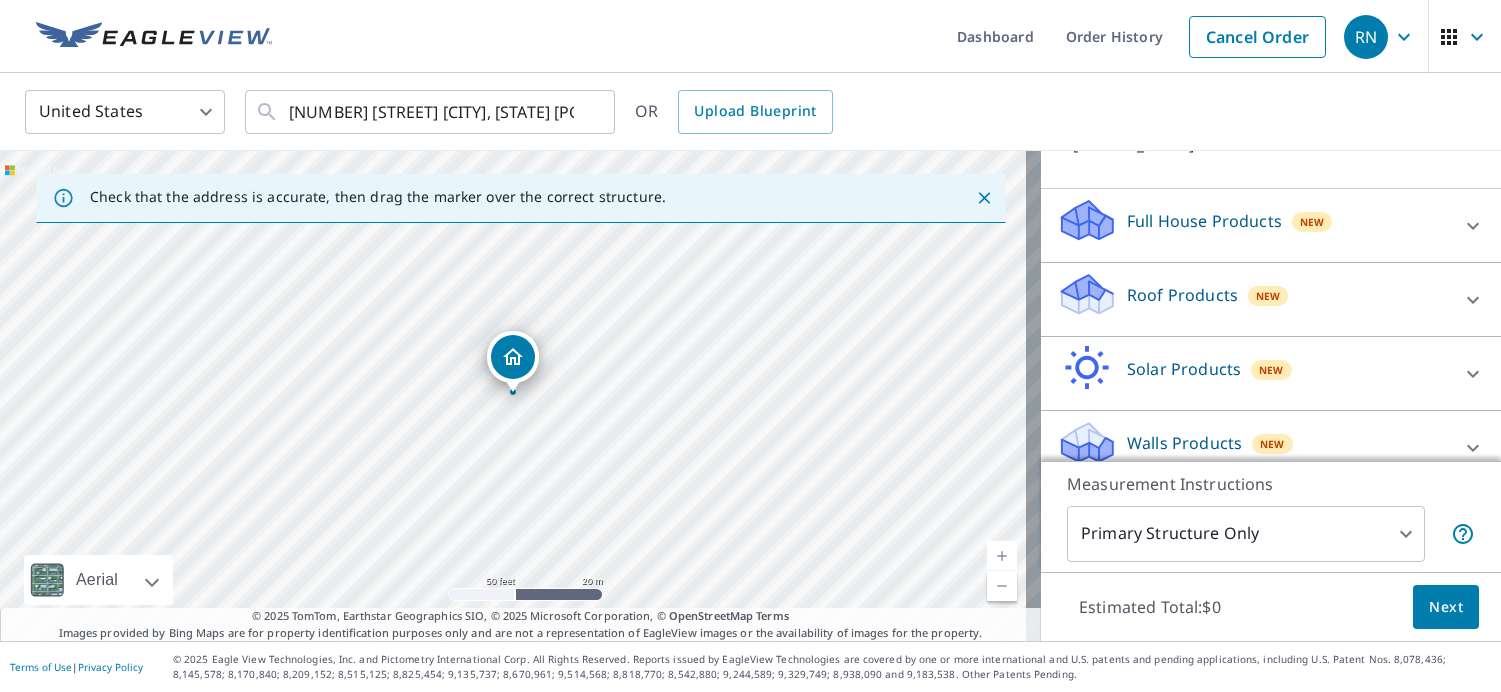click on "Roof Products" at bounding box center (1182, 295) 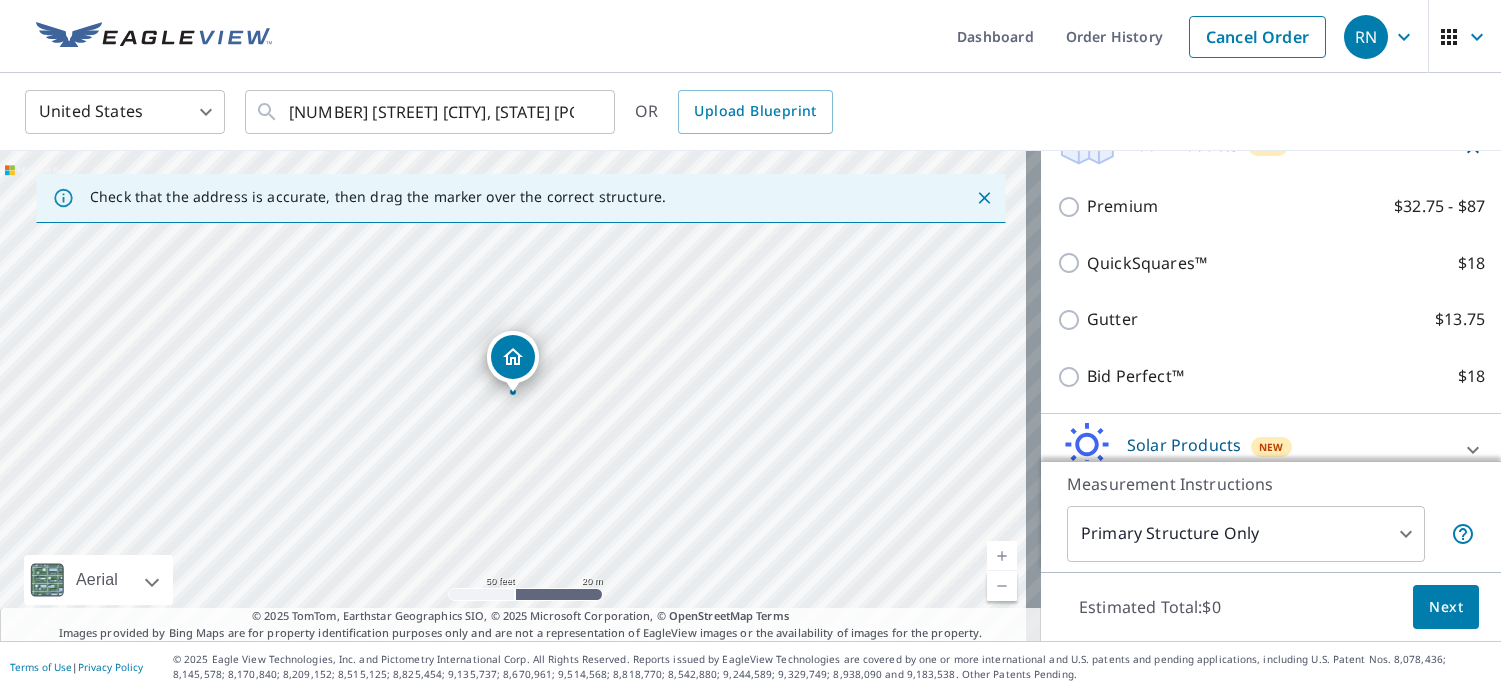 scroll, scrollTop: 293, scrollLeft: 0, axis: vertical 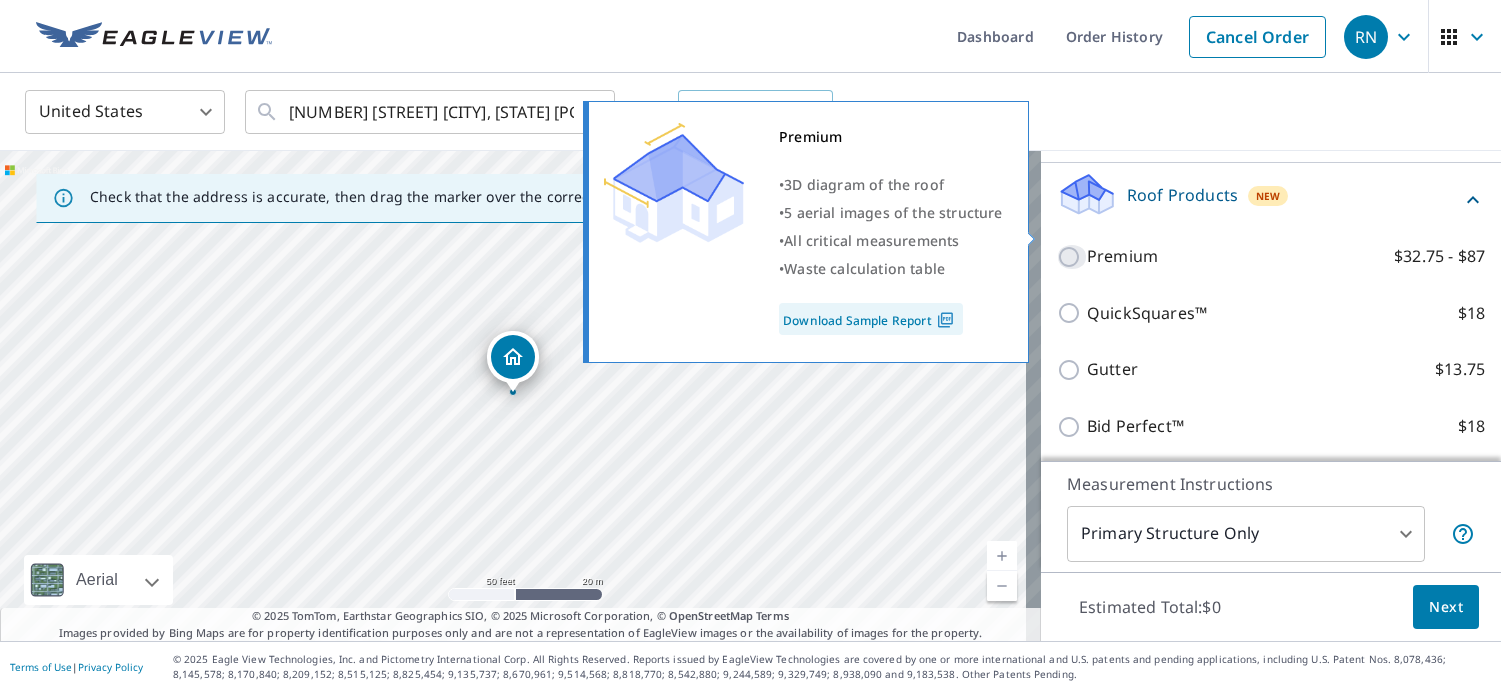 click on "Premium $32.75 - $87" at bounding box center [1072, 257] 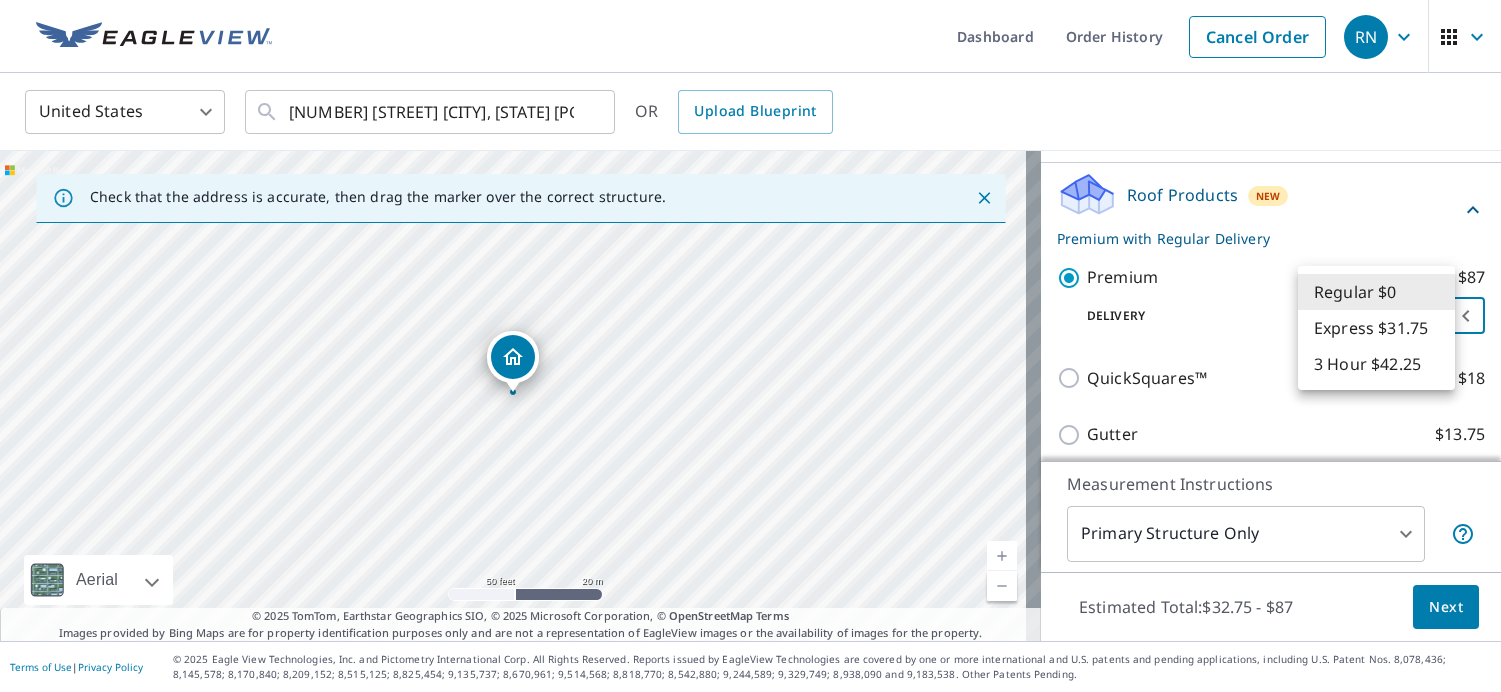 click on "RN RN
Dashboard Order History Cancel Order RN United States US ​ [NUMBER] [STREET] [CITY], [STATE] ​ OR Upload Blueprint Check that the address is accurate, then drag the marker over the correct structure. [NUMBER] [STREET] [CITY], [STATE] Aerial Road A standard road map Aerial A detailed look from above Labels Labels 50 feet 20 m © 2025 TomTom, © Vexcel Imaging, © 2025 Microsoft Corporation,  © OpenStreetMap Terms © 2025 TomTom, Earthstar Geographics SIO, © 2025 Microsoft Corporation, ©   OpenStreetMap   Terms Images provided by Bing Maps are for property identification purposes only and are not a representation of EagleView images or the availability of images for the property. PROPERTY TYPE Residential Commercial Multi-Family This is a complex BUILDING ID [NUMBER] [STREET], [CITY], [STATE] Full House Products New Full House™ $105 Roof Products New Premium with Regular Delivery Premium $32.75 - $87 Delivery Regular $0 8 ​ QuickSquares™ $18 Gutter $13.75 Bid Perfect™ $18 Solar Products" at bounding box center [750, 346] 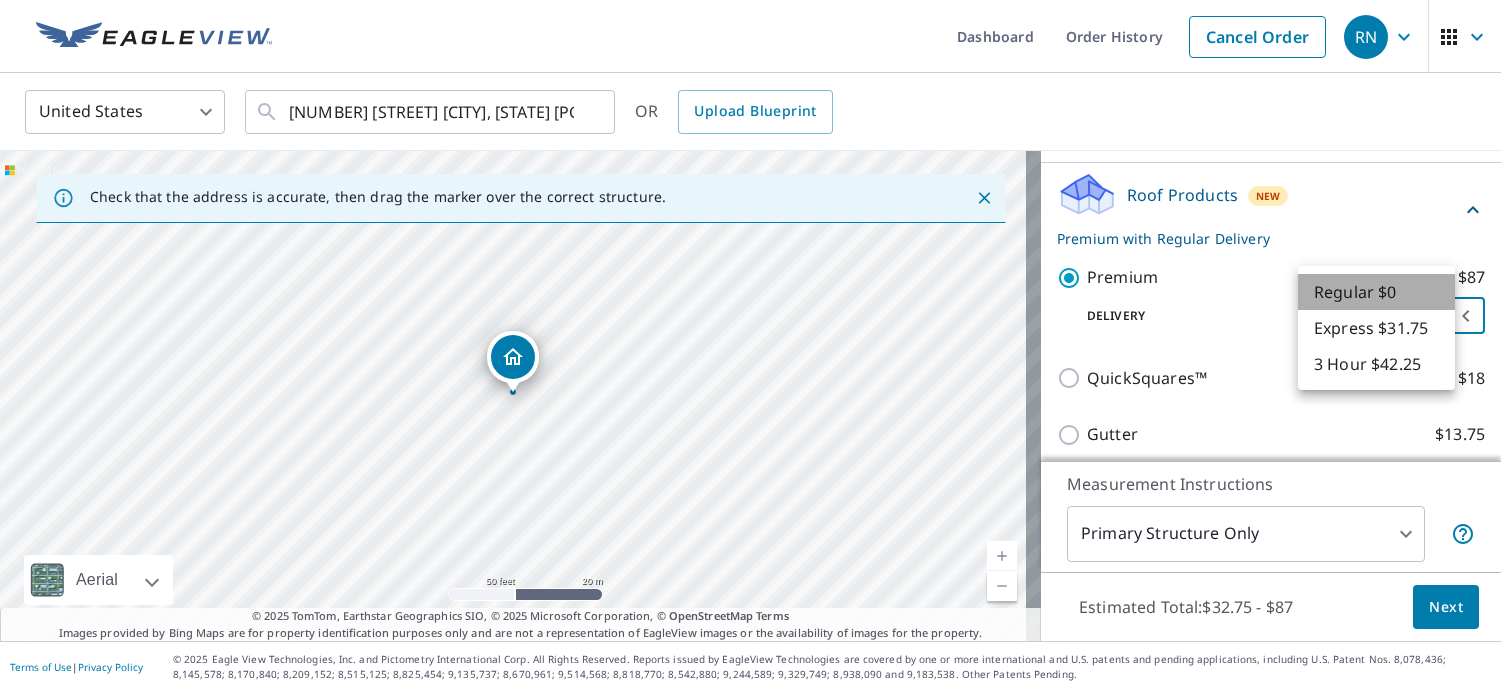 click on "Regular $0" at bounding box center [1376, 292] 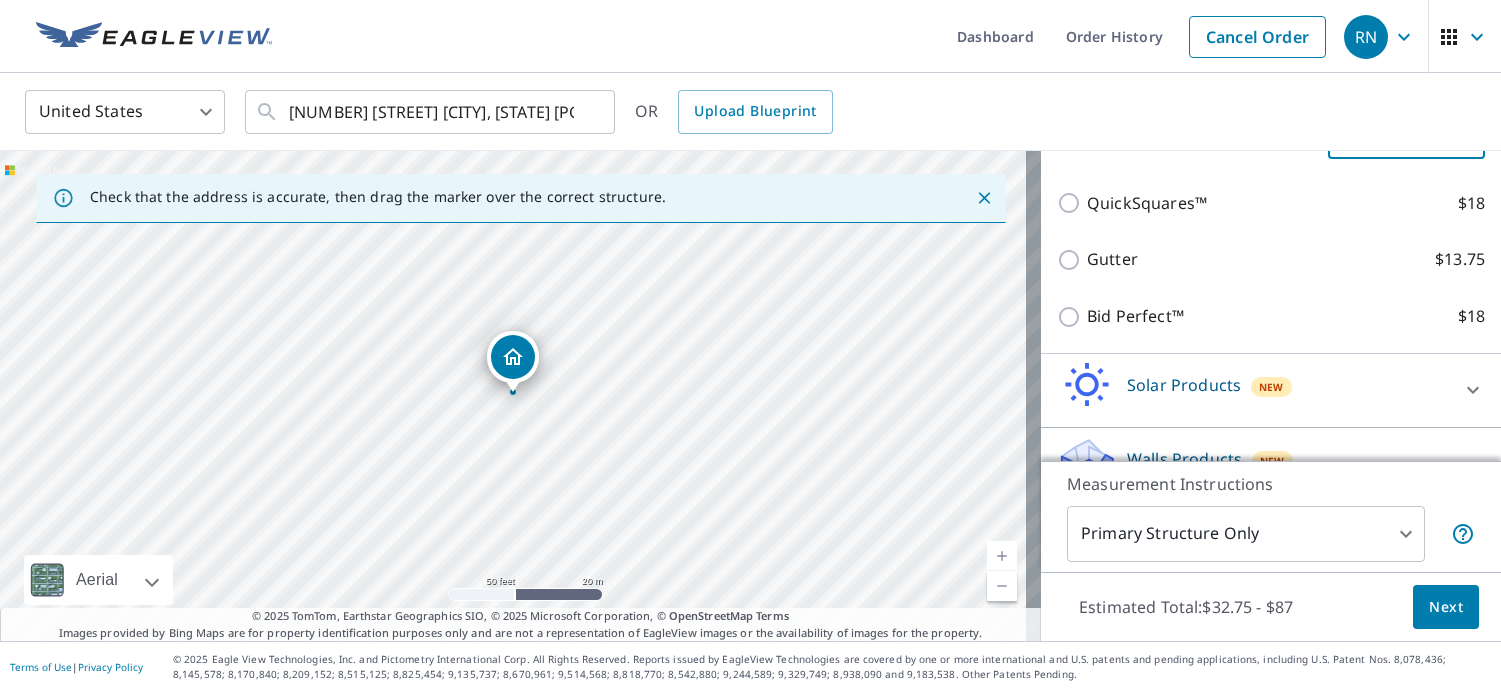 scroll, scrollTop: 485, scrollLeft: 0, axis: vertical 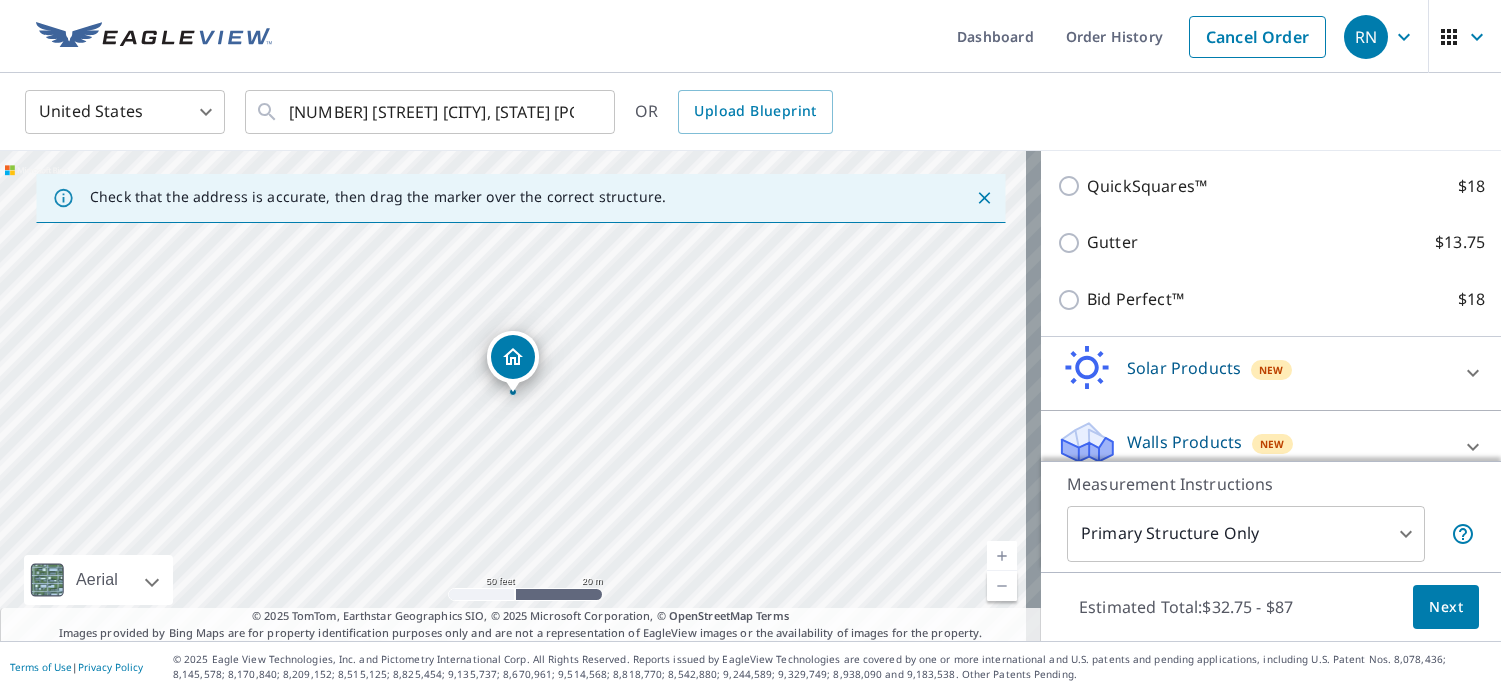 click on "Next" at bounding box center [1446, 607] 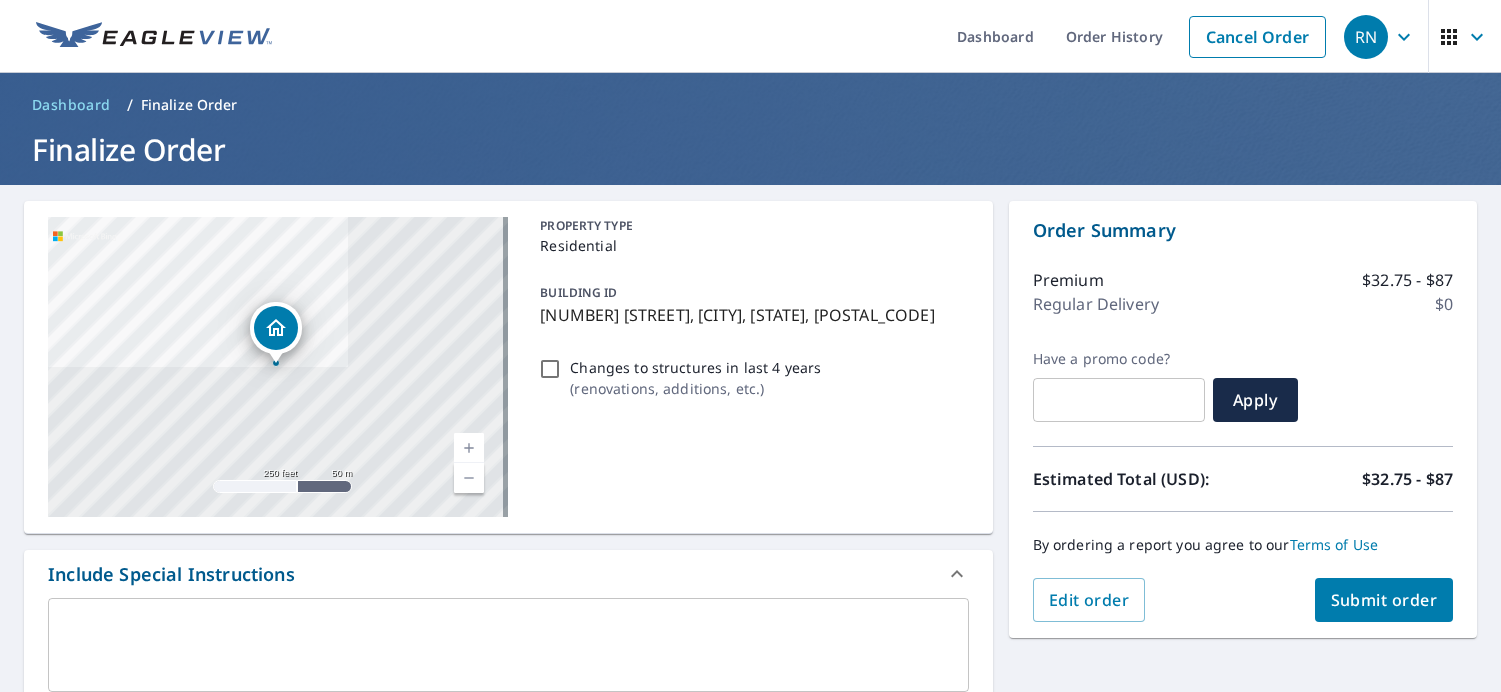 click on "Submit order" at bounding box center (1384, 600) 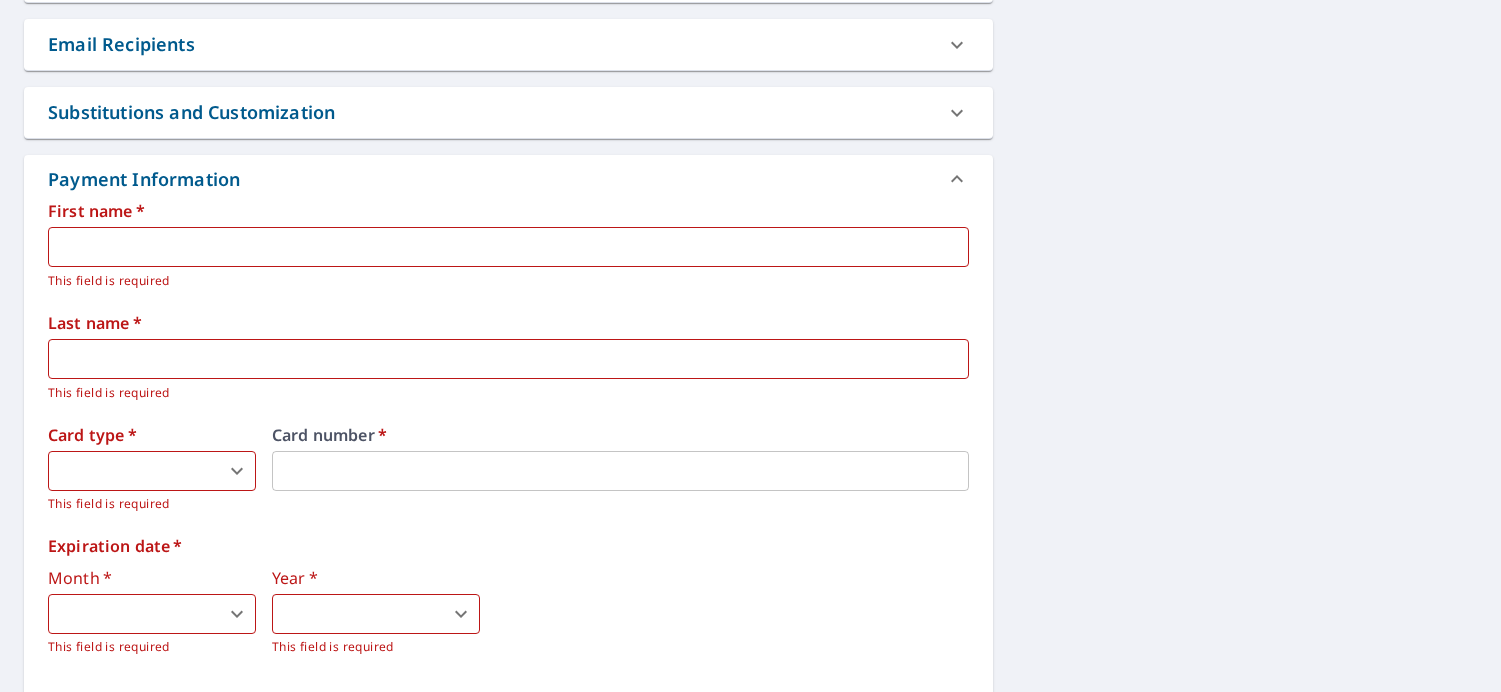 scroll, scrollTop: 800, scrollLeft: 0, axis: vertical 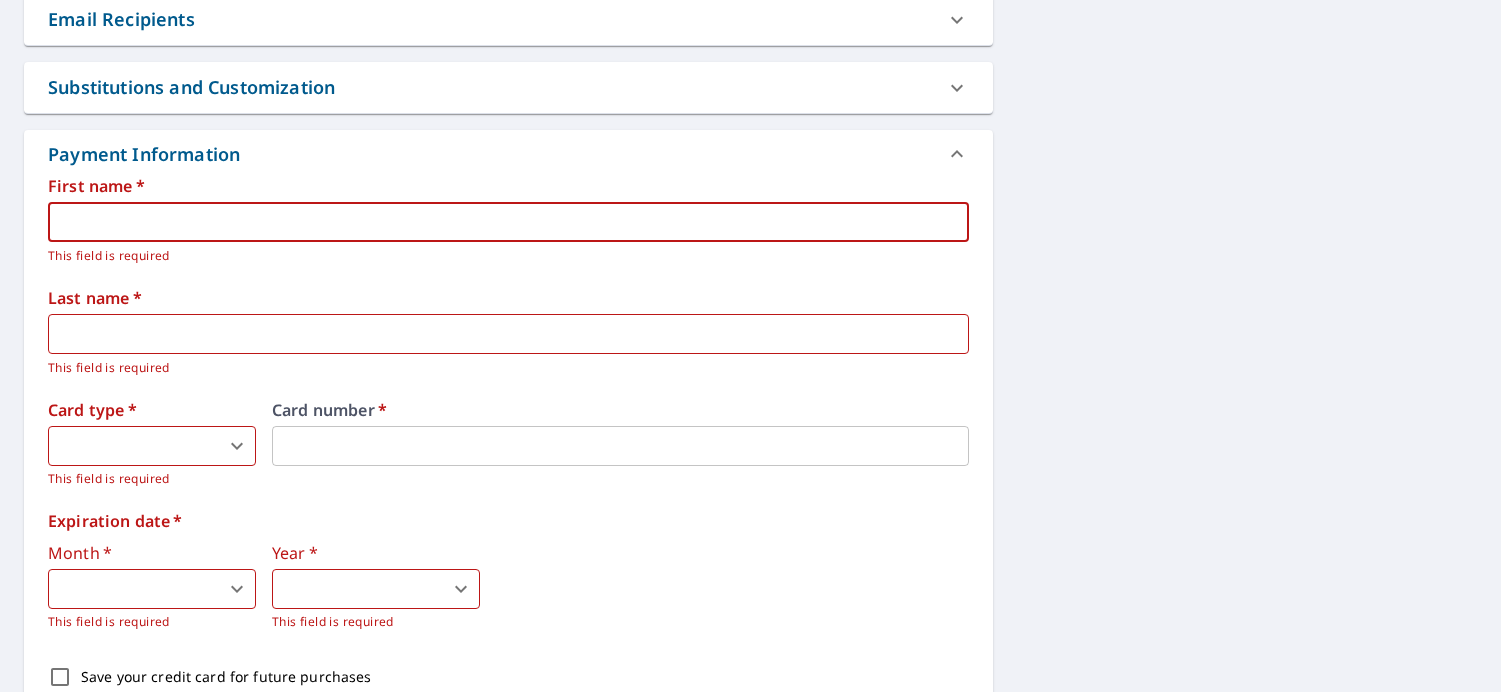 click at bounding box center (508, 222) 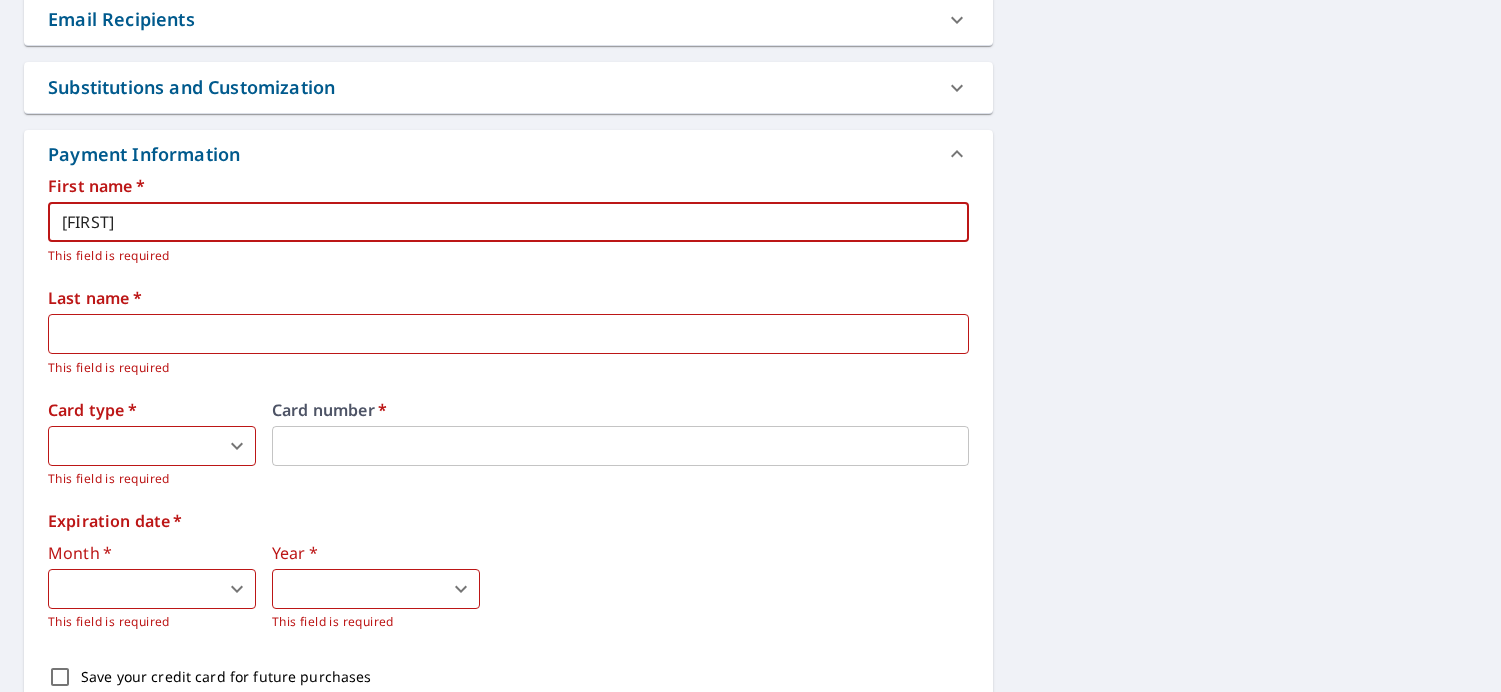 type on "[FIRST]" 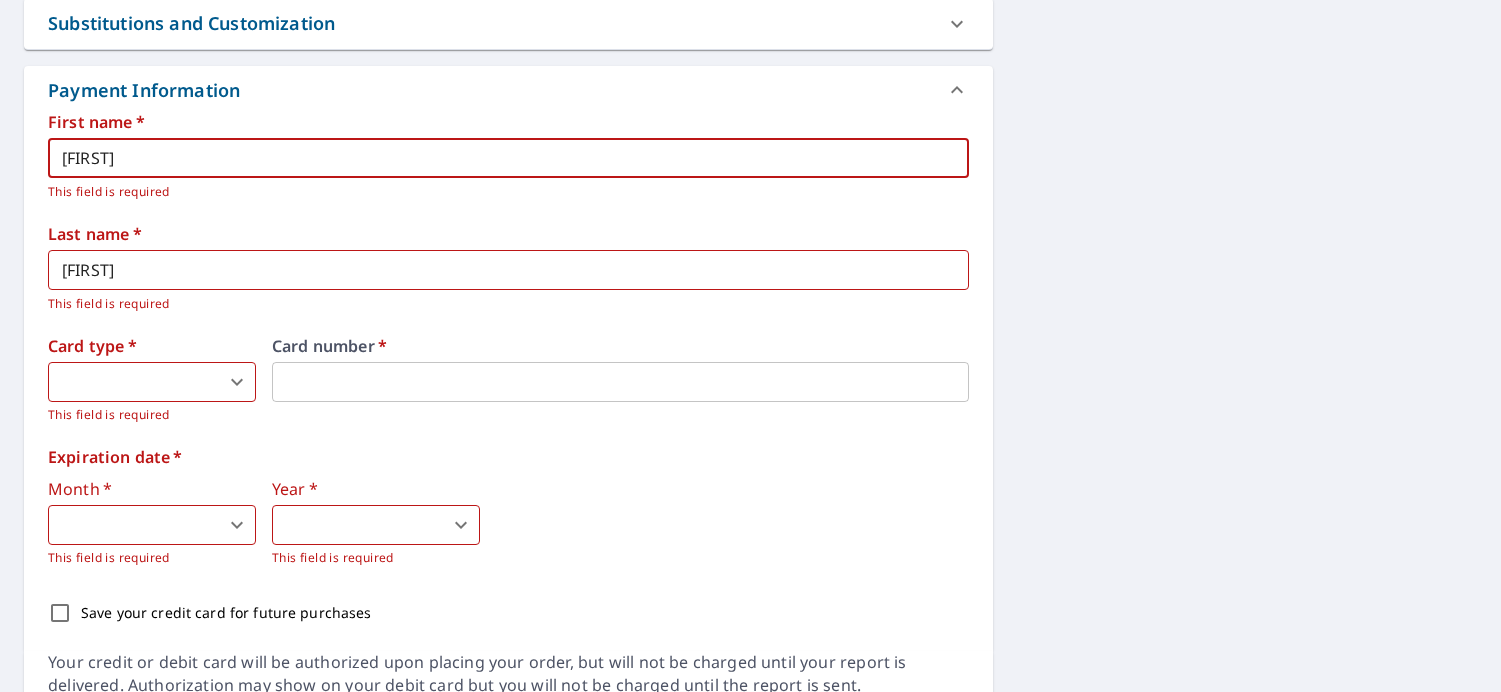 scroll, scrollTop: 900, scrollLeft: 0, axis: vertical 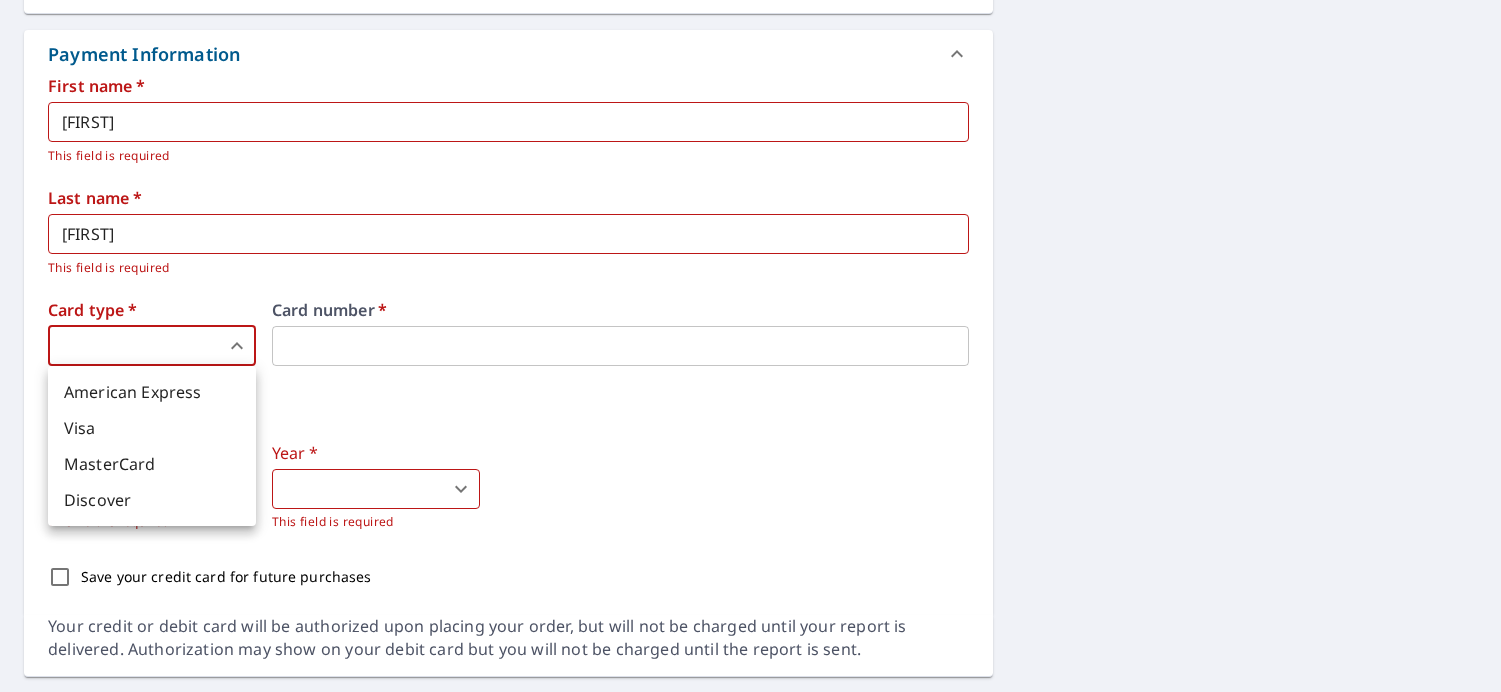 click on "RN RN
Dashboard Order History Cancel Order RN Dashboard / Finalize Order Finalize Order [NUMBER] [STREET] [CITY], [STATE] Aerial Road A standard road map Aerial A detailed look from above Labels Labels 250 feet 50 m © 2025 TomTom, © Vexcel Imaging, © 2025 Microsoft Corporation,  © OpenStreetMap Terms PROPERTY TYPE Residential BUILDING ID [NUMBER] [STREET], [CITY], [STATE] Changes to structures in last 4 years ( renovations, additions, etc. ) Include Special Instructions x ​ Claim Information Claim number ​ Claim information ​ PO number ​ Date of loss ​ Cat ID ​ Email Recipients Your reports will be sent to  [EMAIL].  Edit Contact Information. Send a copy of the report to: ​ Substitutions and Customization Roof measurement report substitutions If a Premium Report is unavailable send me an Extended Coverage 3D Report: Yes No Ask If an Extended Coverage 3D Report is unavailable send me an Extended Coverage 2D Report: Yes No Ask Yes No Ask Additional Report Formats *" at bounding box center [750, 346] 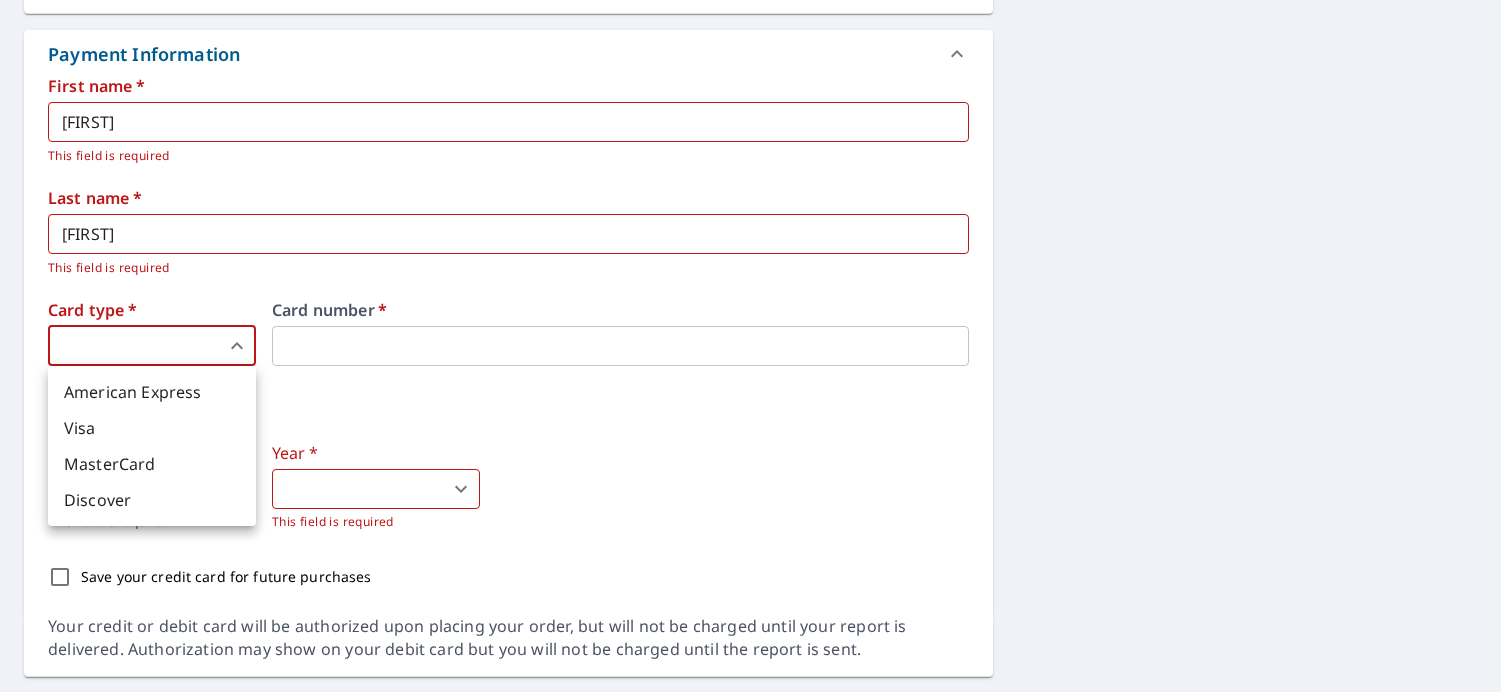 click on "Visa" at bounding box center (152, 428) 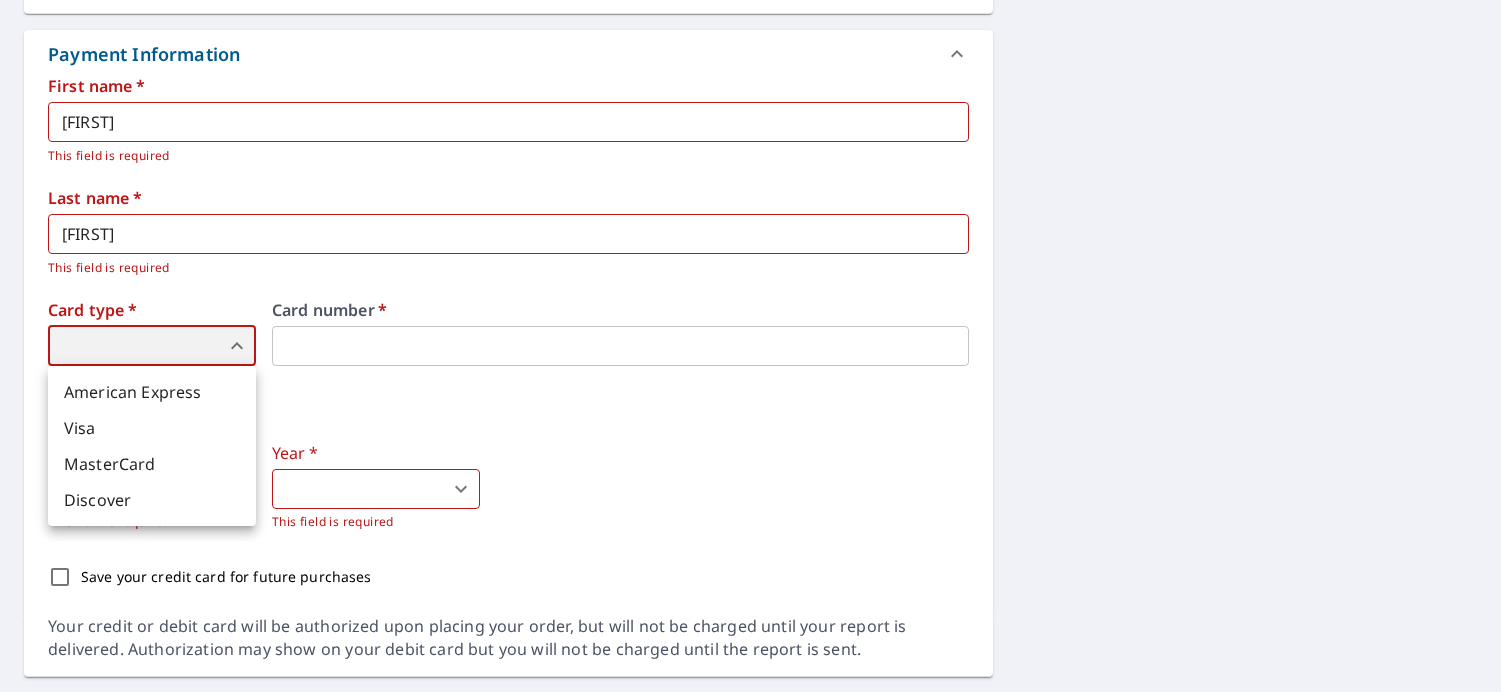 type on "2" 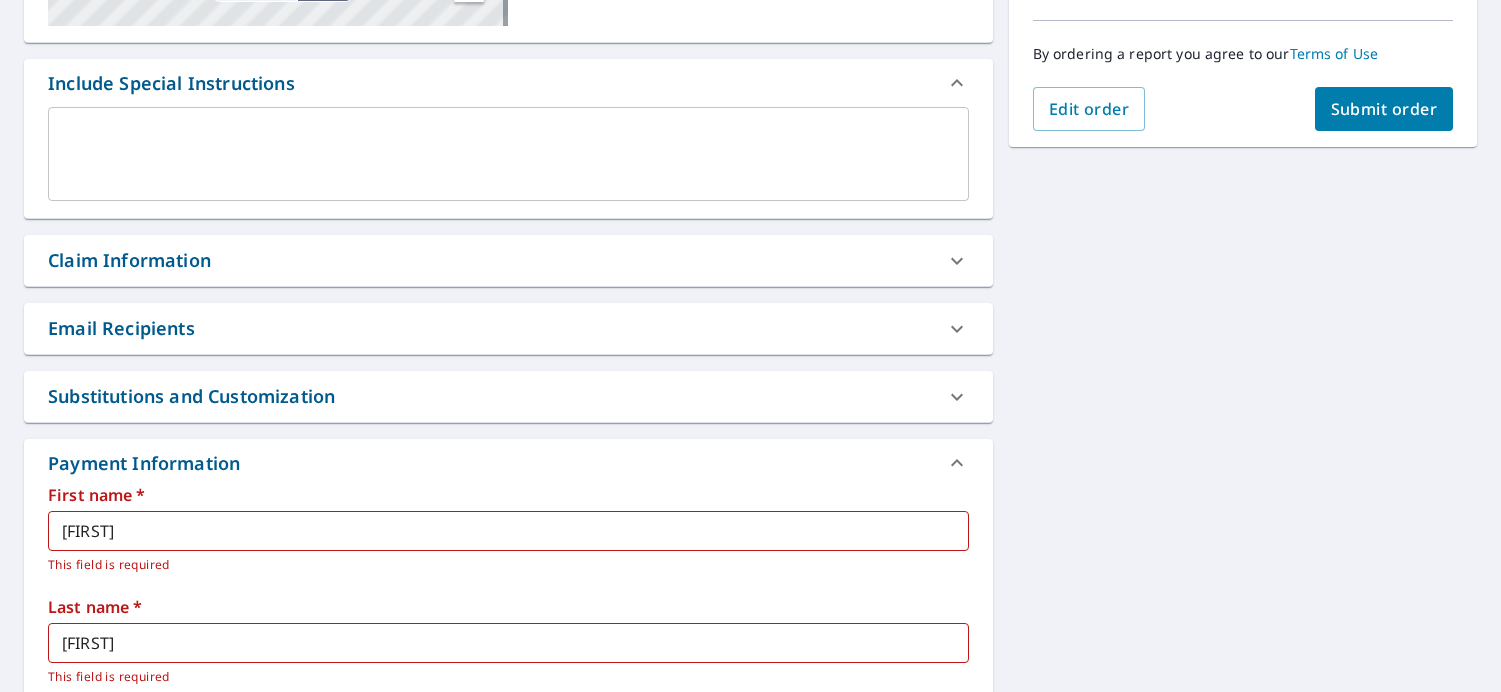 scroll, scrollTop: 500, scrollLeft: 0, axis: vertical 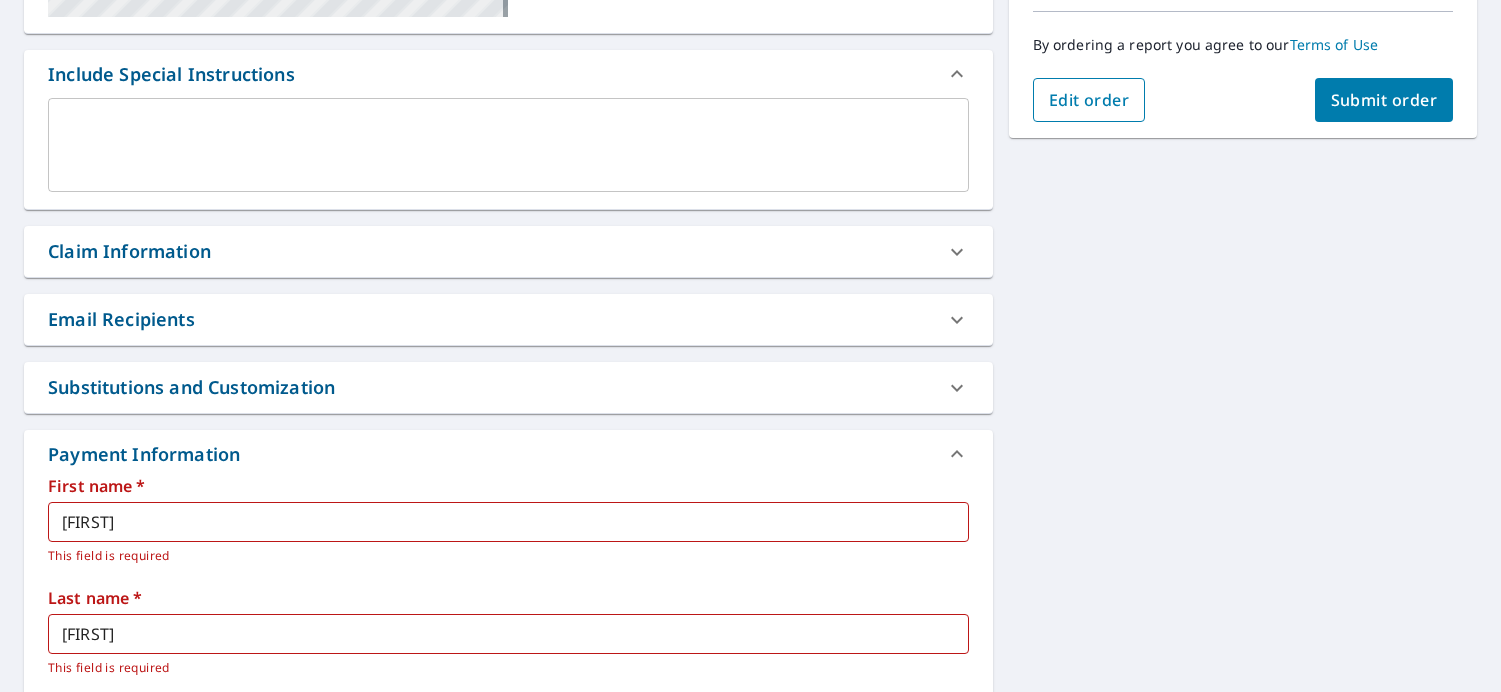 click on "Edit order" at bounding box center (1089, 100) 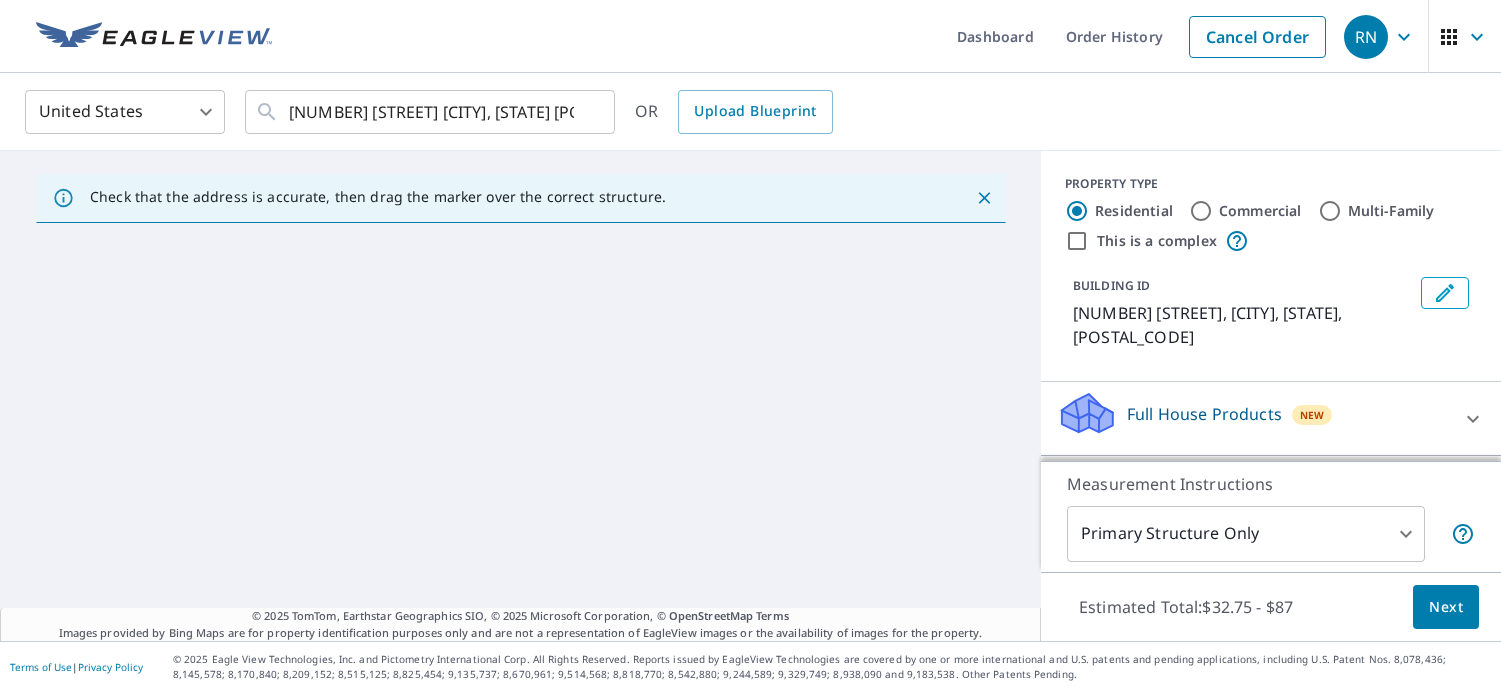 scroll, scrollTop: 0, scrollLeft: 0, axis: both 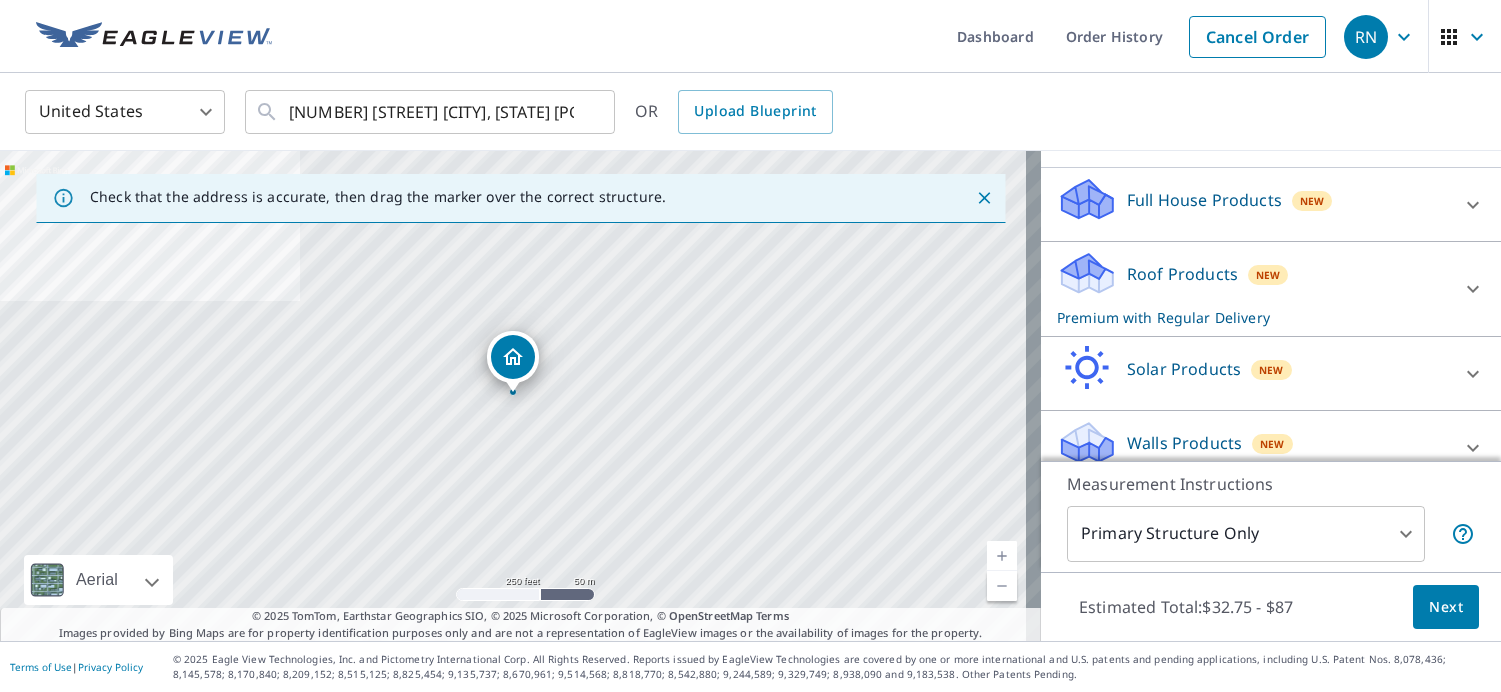 click on "Roof Products" at bounding box center (1182, 274) 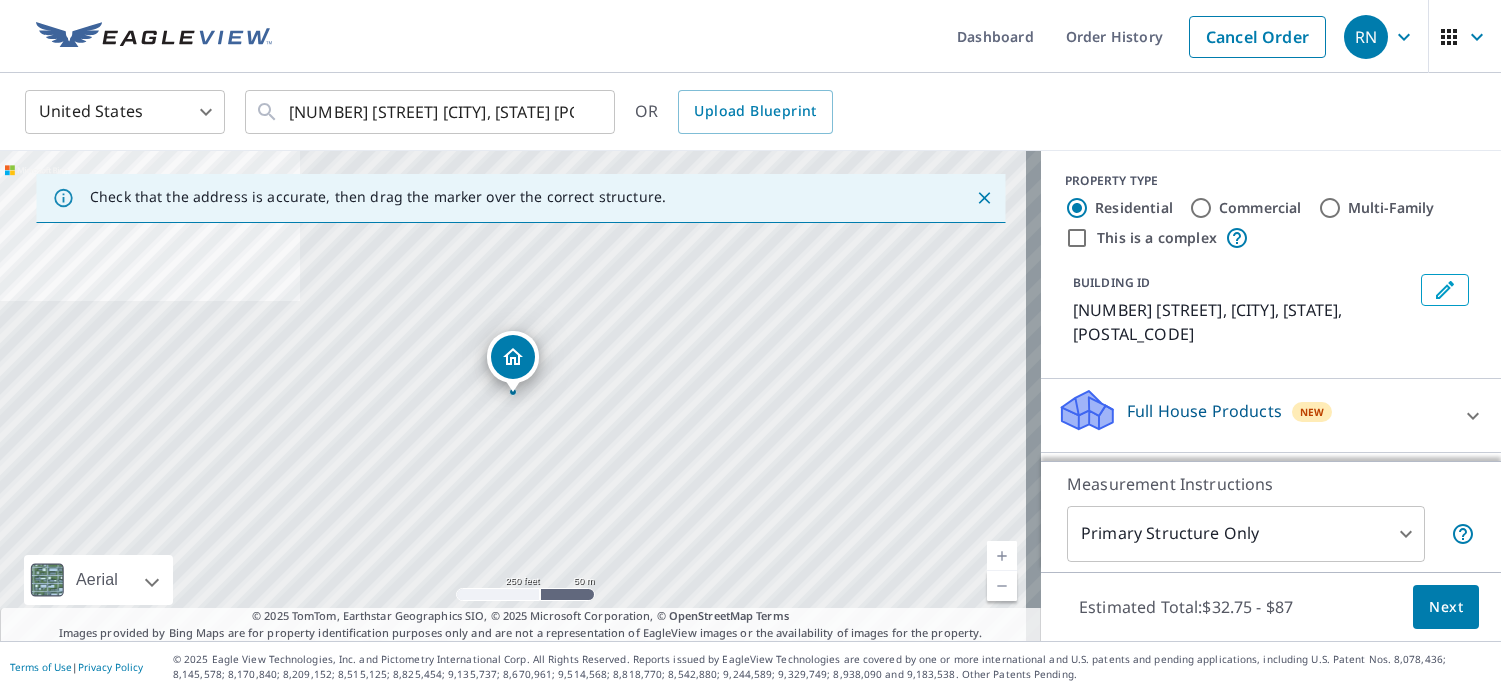 scroll, scrollTop: 0, scrollLeft: 0, axis: both 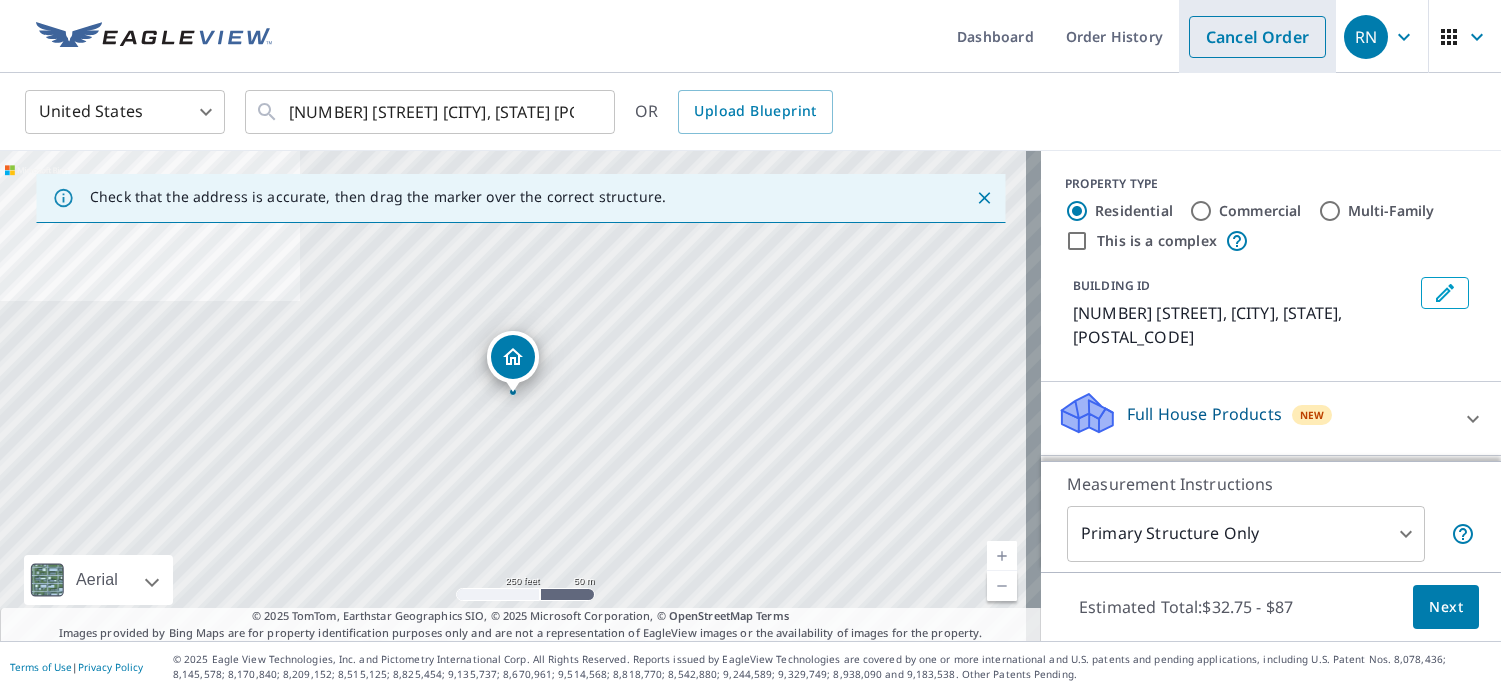 click on "Cancel Order" at bounding box center (1257, 37) 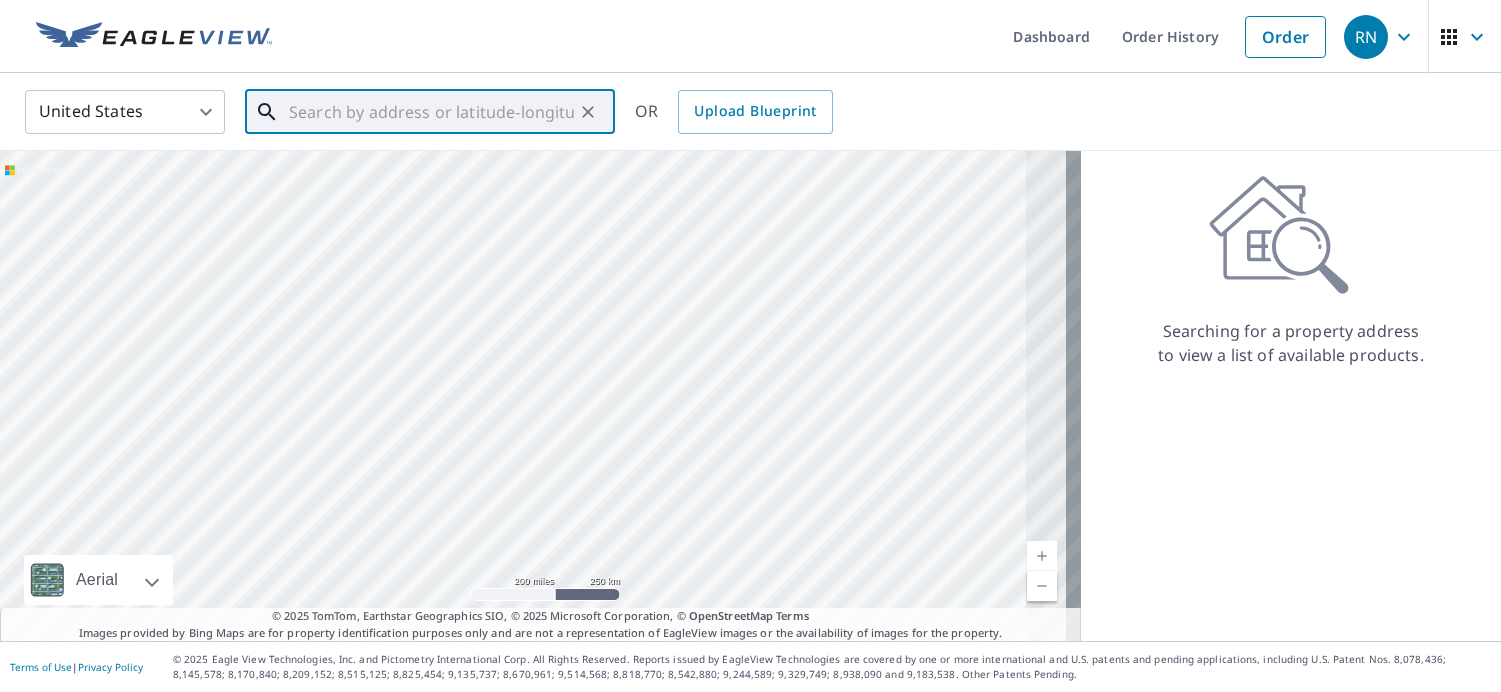 click at bounding box center (431, 112) 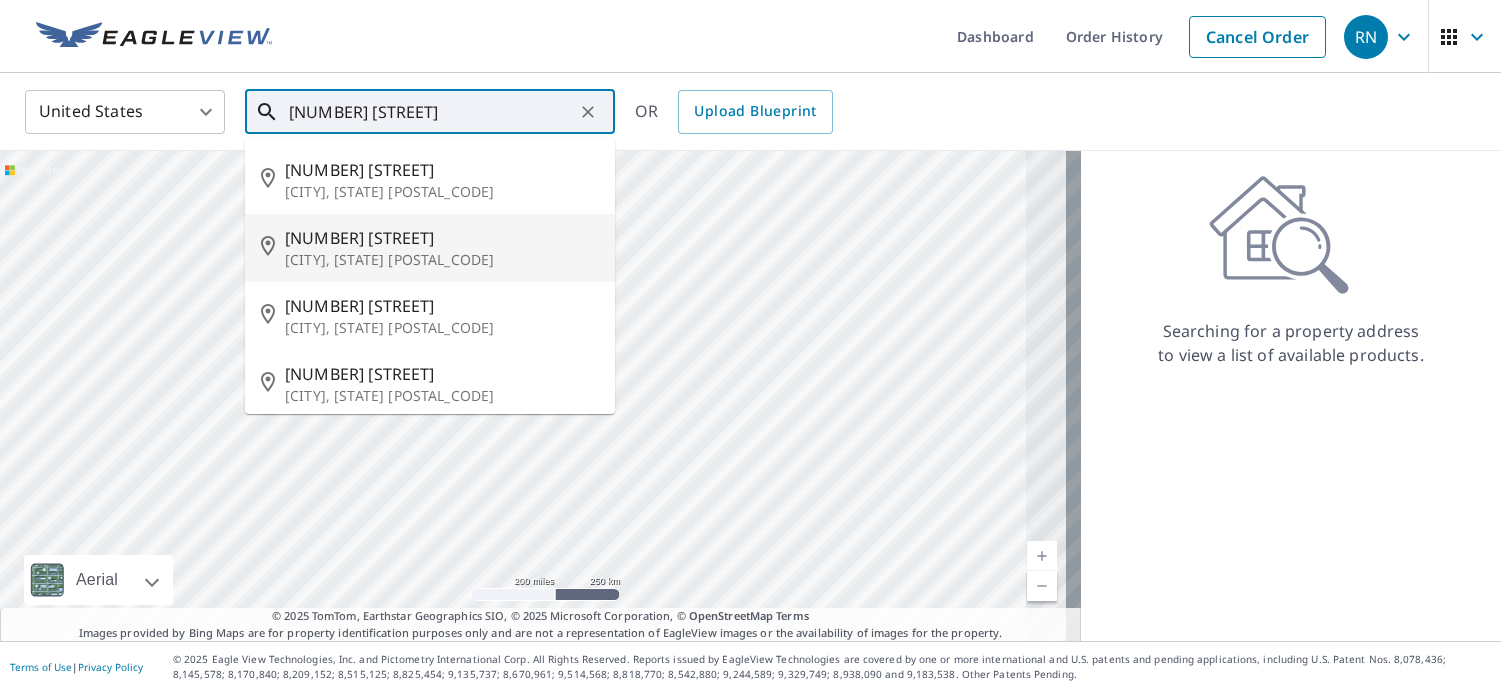 click on "[NUMBER] [STREET]" at bounding box center [442, 238] 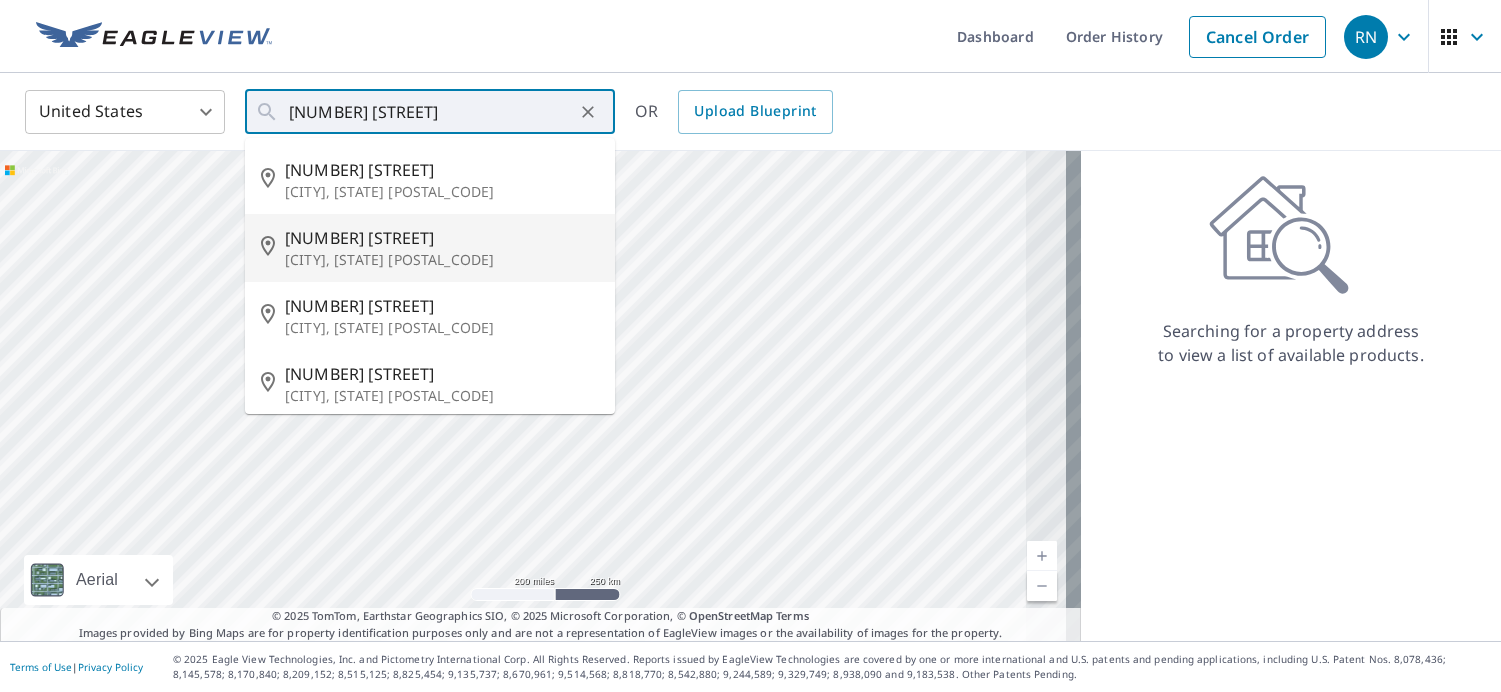 type on "[NUMBER] [STREET] [CITY], [STATE] [POSTAL_CODE]" 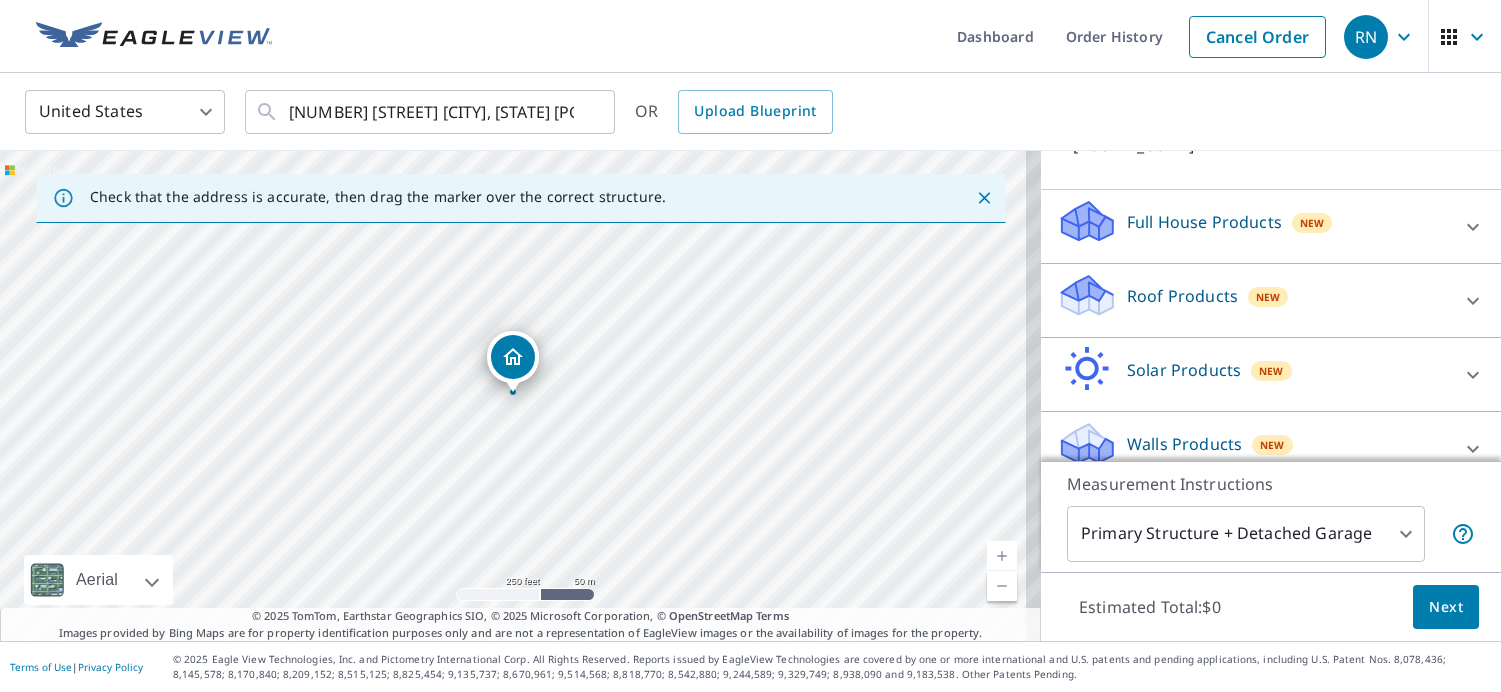 scroll, scrollTop: 193, scrollLeft: 0, axis: vertical 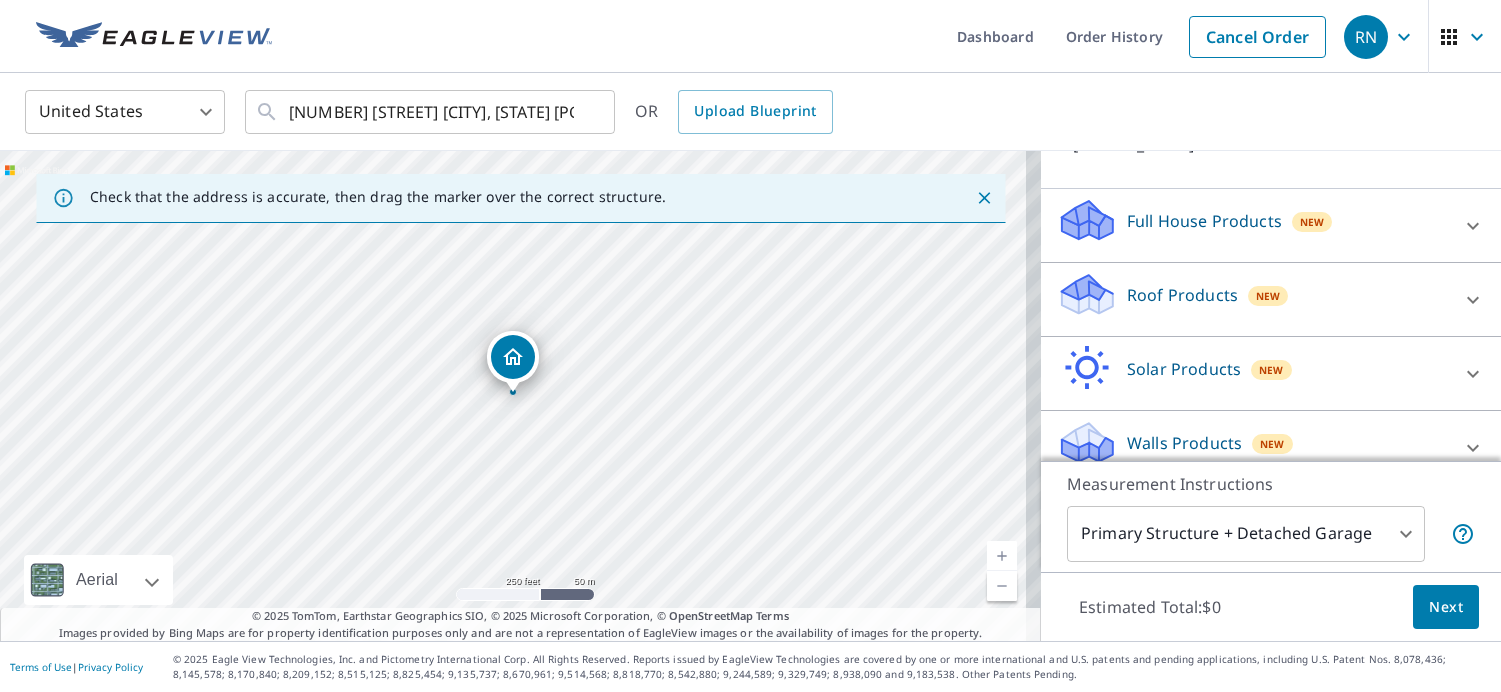 click on "Roof Products" at bounding box center (1182, 295) 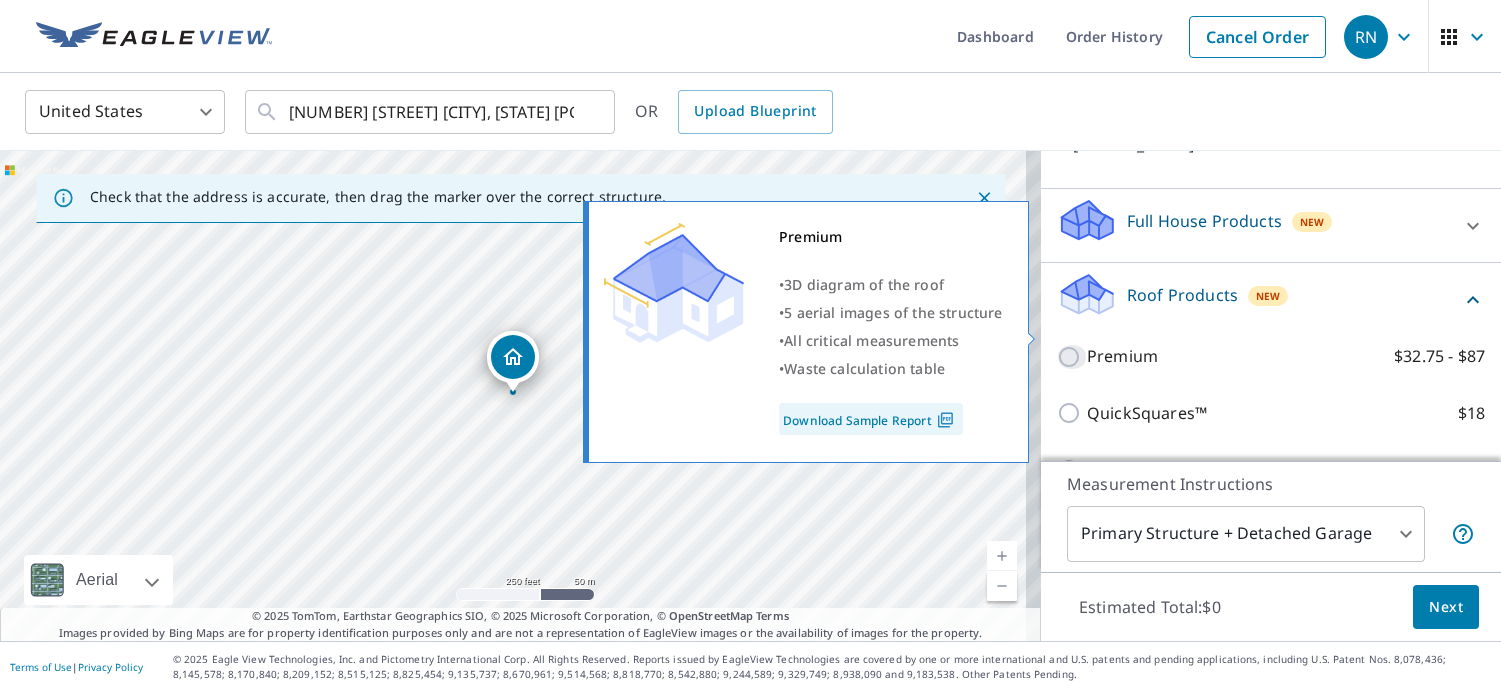 click on "Premium $32.75 - $87" at bounding box center [1072, 357] 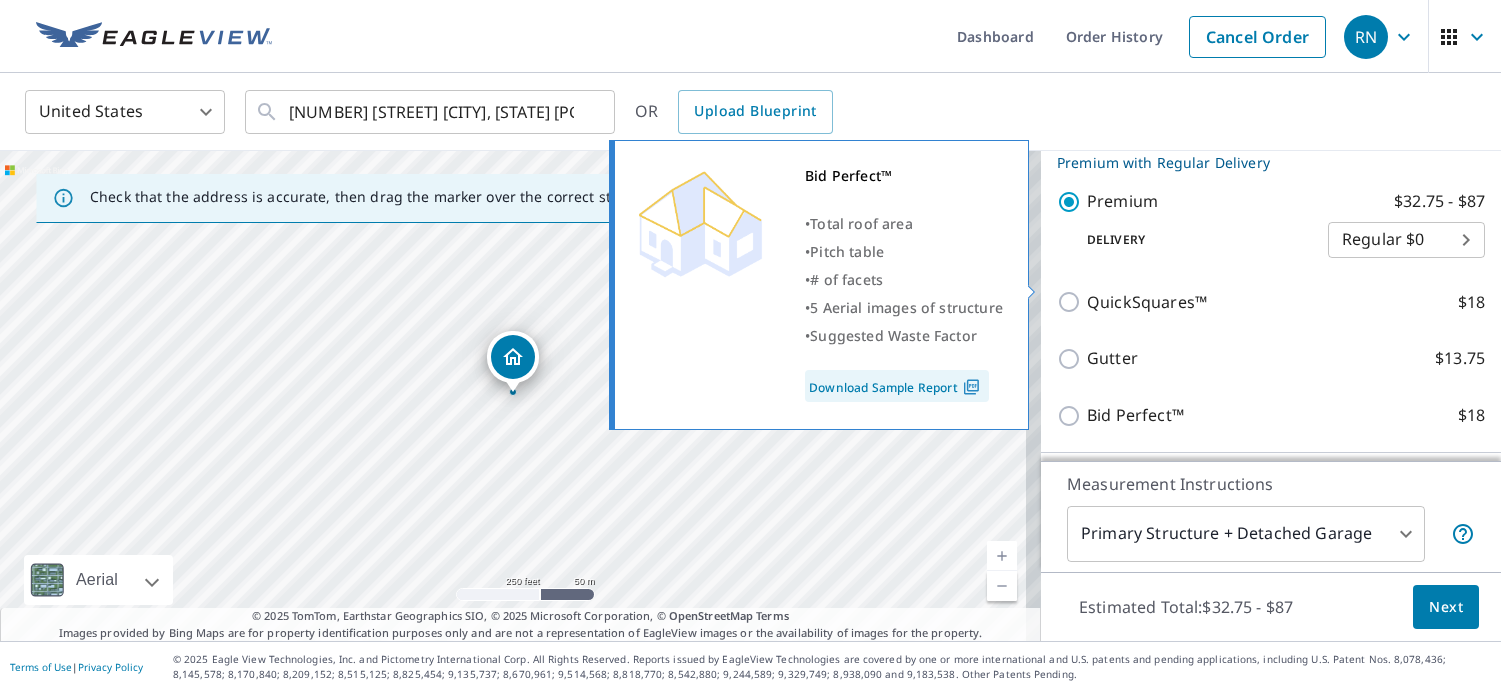 scroll, scrollTop: 485, scrollLeft: 0, axis: vertical 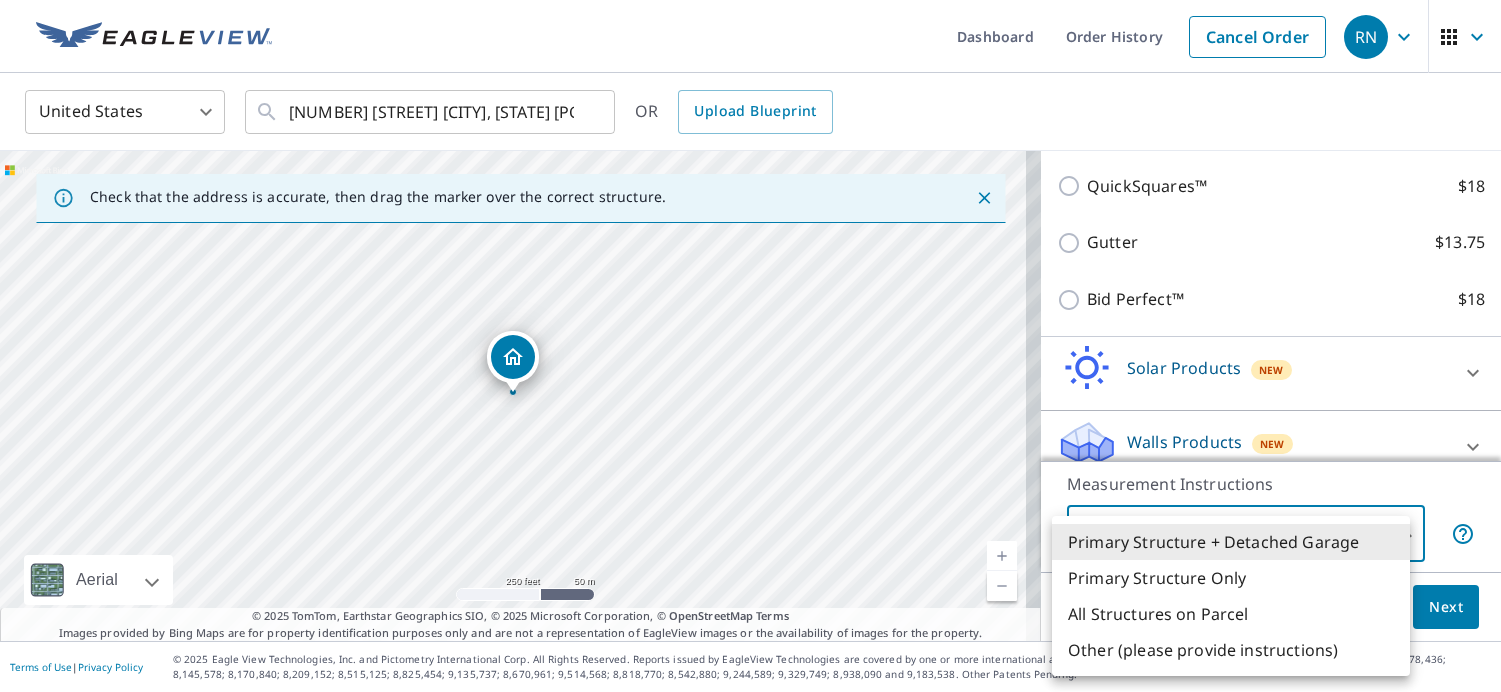 click on "RN RN
Dashboard Order History Cancel Order RN United States US ​ [NUMBER] [STREET] [CITY], [STATE] ​ OR Upload Blueprint Check that the address is accurate, then drag the marker over the correct structure. [NUMBER] [STREET] [CITY], [STATE] Aerial Road A standard road map Aerial A detailed look from above Labels Labels 250 feet 50 m © 2025 TomTom, © Vexcel Imaging, © 2025 Microsoft Corporation,  © OpenStreetMap Terms © 2025 TomTom, Earthstar Geographics SIO, © 2025 Microsoft Corporation, ©   OpenStreetMap   Terms Images provided by Bing Maps are for property identification purposes only and are not a representation of EagleView images or the availability of images for the property. PROPERTY TYPE Residential Commercial Multi-Family This is a complex BUILDING ID [NUMBER] [STREET], [CITY], [STATE] Full House Products New Full House™ $105 Roof Products New Premium with Regular Delivery Premium $32.75 - $87 Delivery Regular $0 8 ​ QuickSquares™ $18 Gutter $13.75 Bid Perfect™ $18 New $63.25 1" at bounding box center [750, 346] 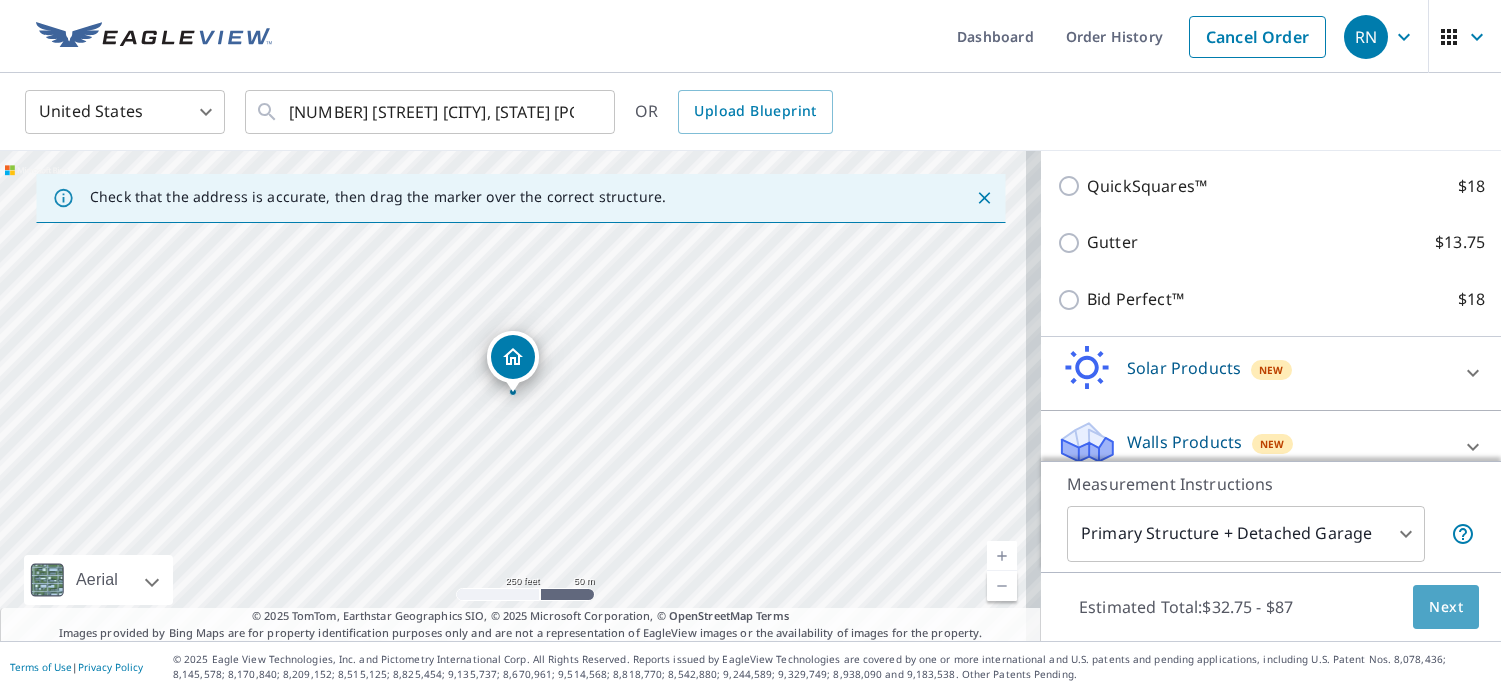 click on "Next" at bounding box center (1446, 607) 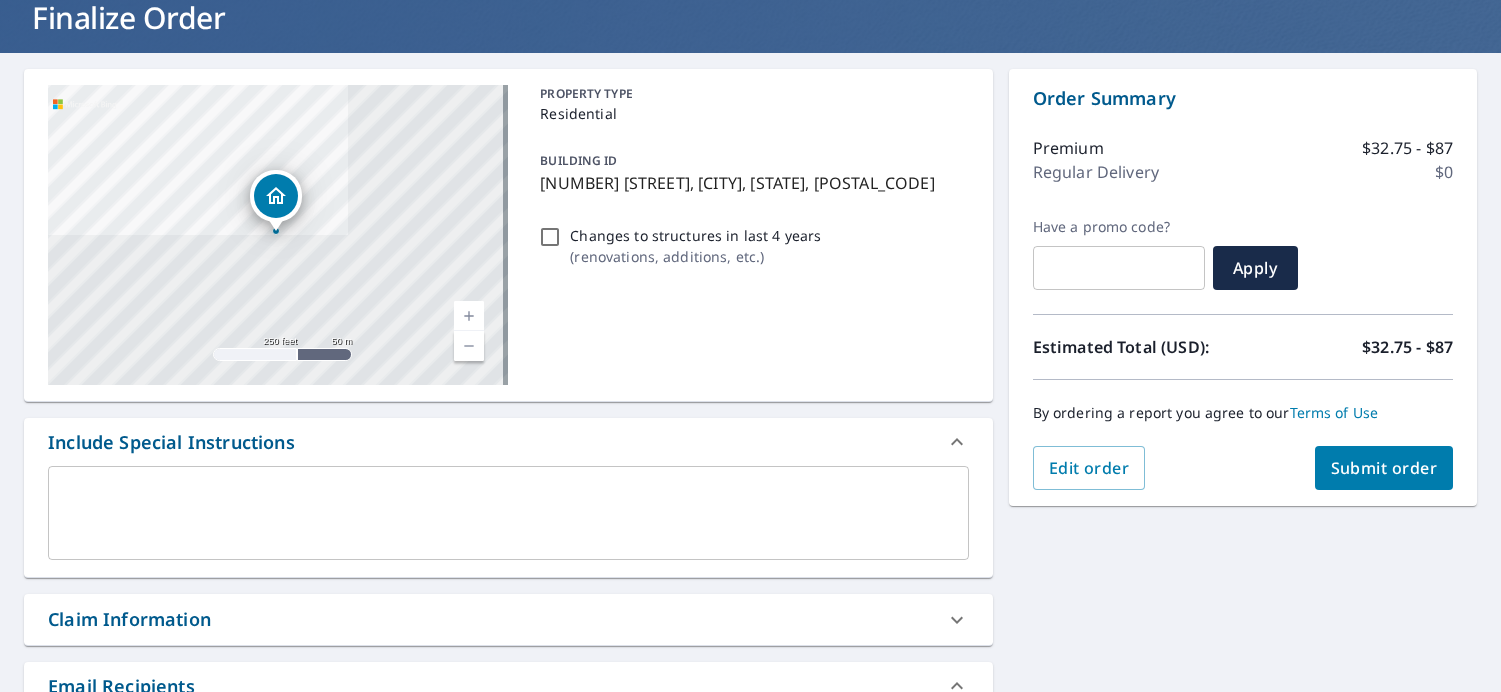 scroll, scrollTop: 200, scrollLeft: 0, axis: vertical 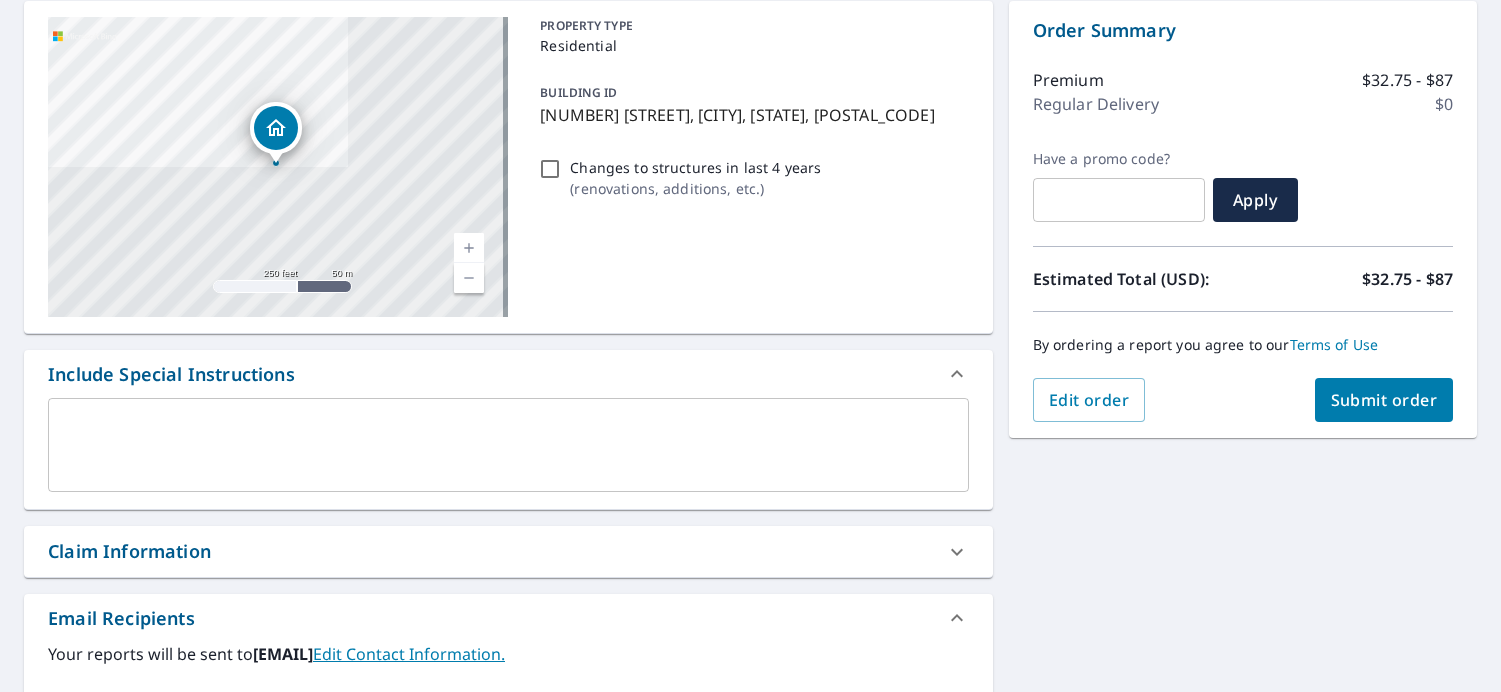 click on "Submit order" at bounding box center [1384, 400] 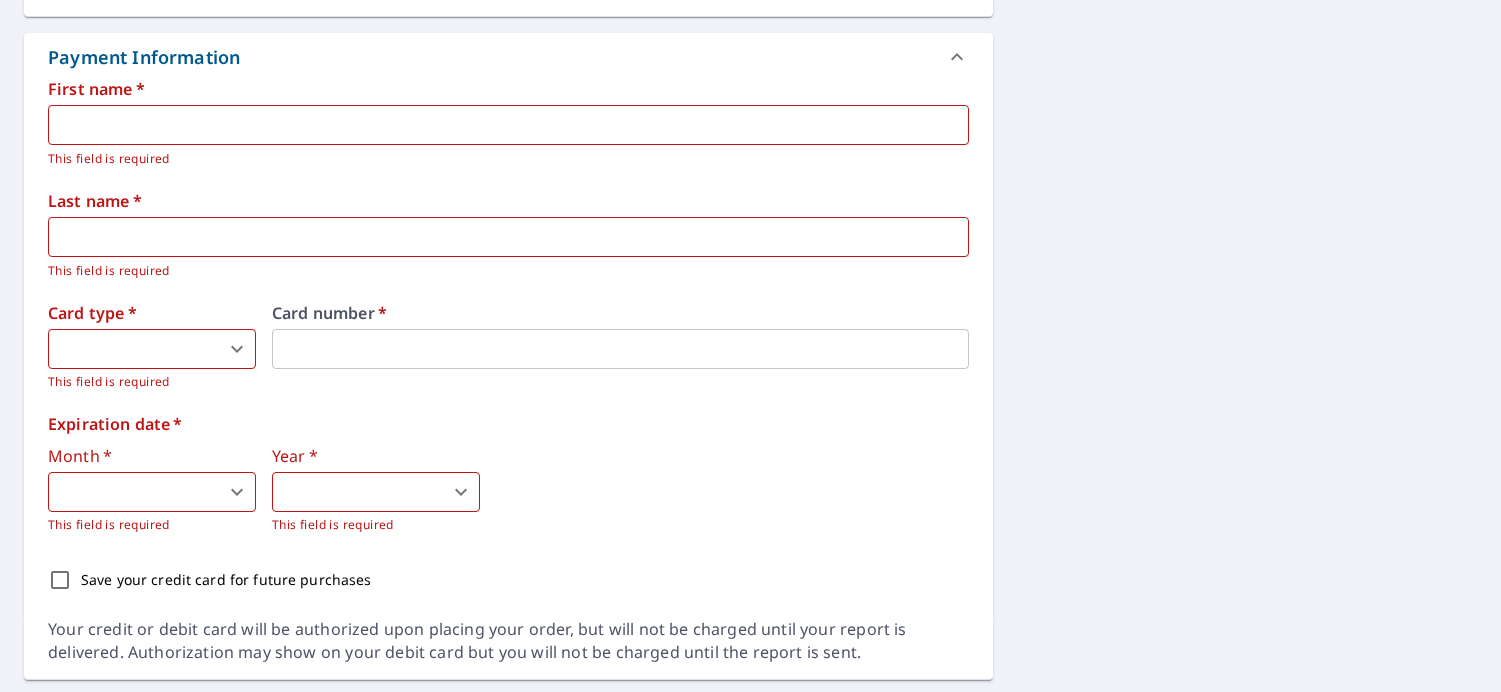 scroll, scrollTop: 900, scrollLeft: 0, axis: vertical 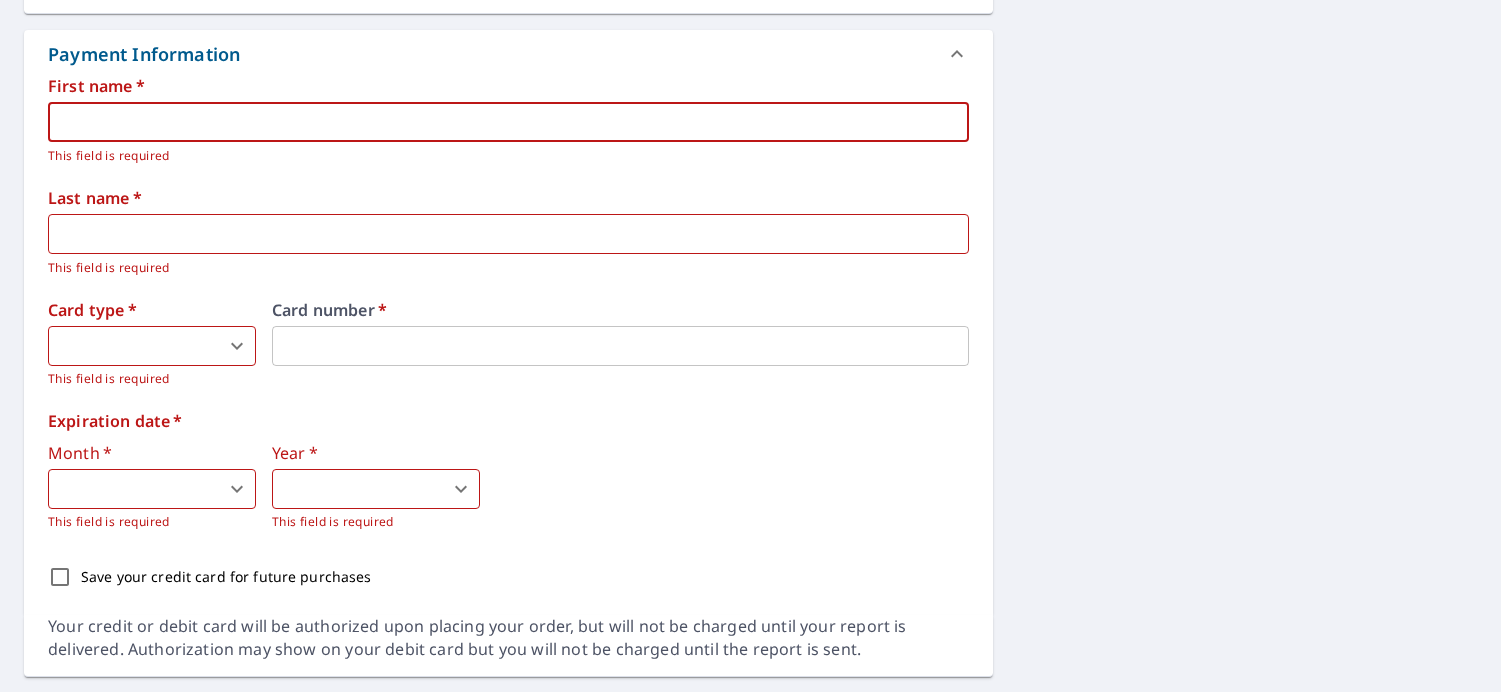 click at bounding box center [508, 122] 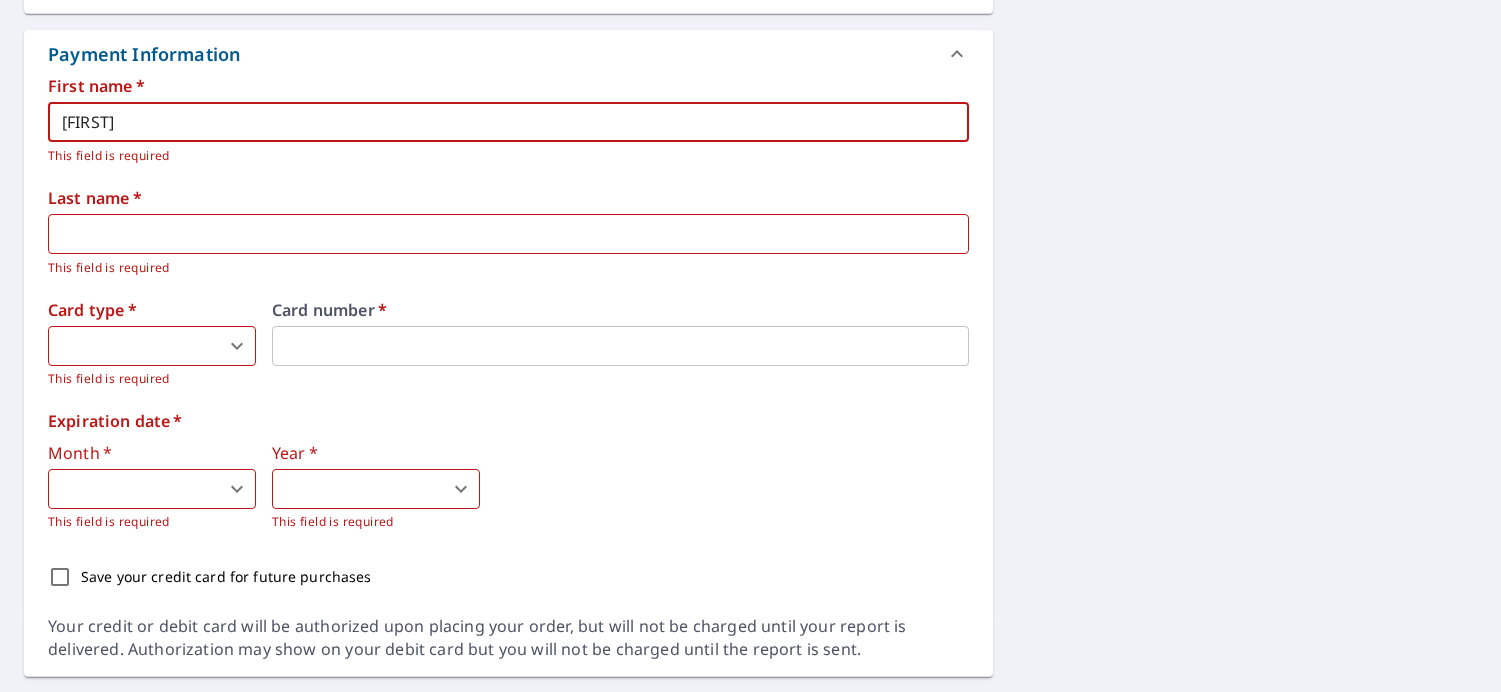 type on "[FIRST]" 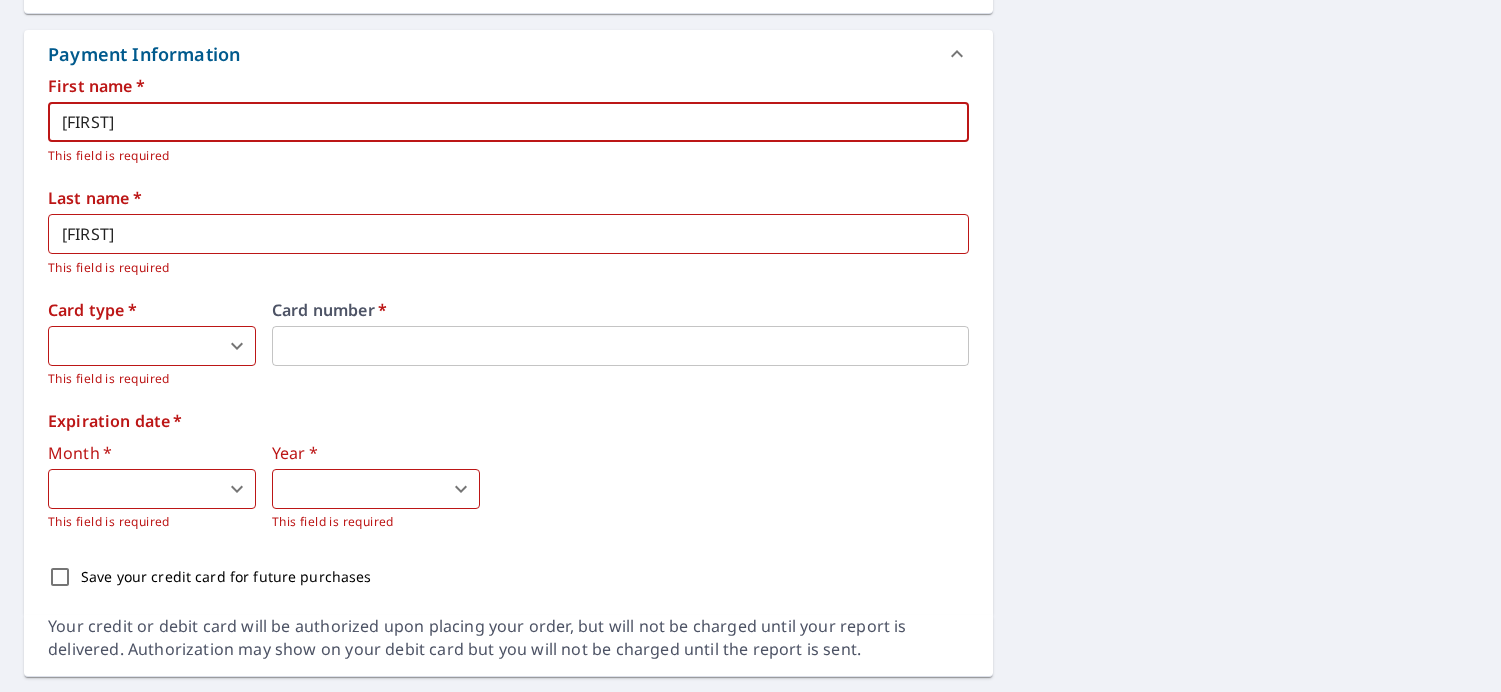 click on "RN RN
Dashboard Order History Cancel Order RN Dashboard / Finalize Order Finalize Order [NUMBER] [STREET] [CITY], [STATE] Aerial Road A standard road map Aerial A detailed look from above Labels Labels 250 feet 50 m © 2025 TomTom, © Vexcel Imaging, © 2025 Microsoft Corporation,  © OpenStreetMap Terms PROPERTY TYPE Residential BUILDING ID [NUMBER] [STREET], [CITY], [STATE] Changes to structures in last 4 years ( renovations, additions, etc. ) Include Special Instructions x ​ Claim Information Claim number ​ Claim information ​ PO number ​ Date of loss ​ Cat ID ​ Email Recipients Your reports will be sent to  [EMAIL].  Edit Contact Information. Send a copy of the report to: ​ Substitutions and Customization Roof measurement report substitutions If a Premium Report is unavailable send me an Extended Coverage 3D Report: Yes No Ask If an Extended Coverage 3D Report is unavailable send me an Extended Coverage 2D Report: Yes No Ask Yes No Ask Additional Report Formats *" at bounding box center (750, 346) 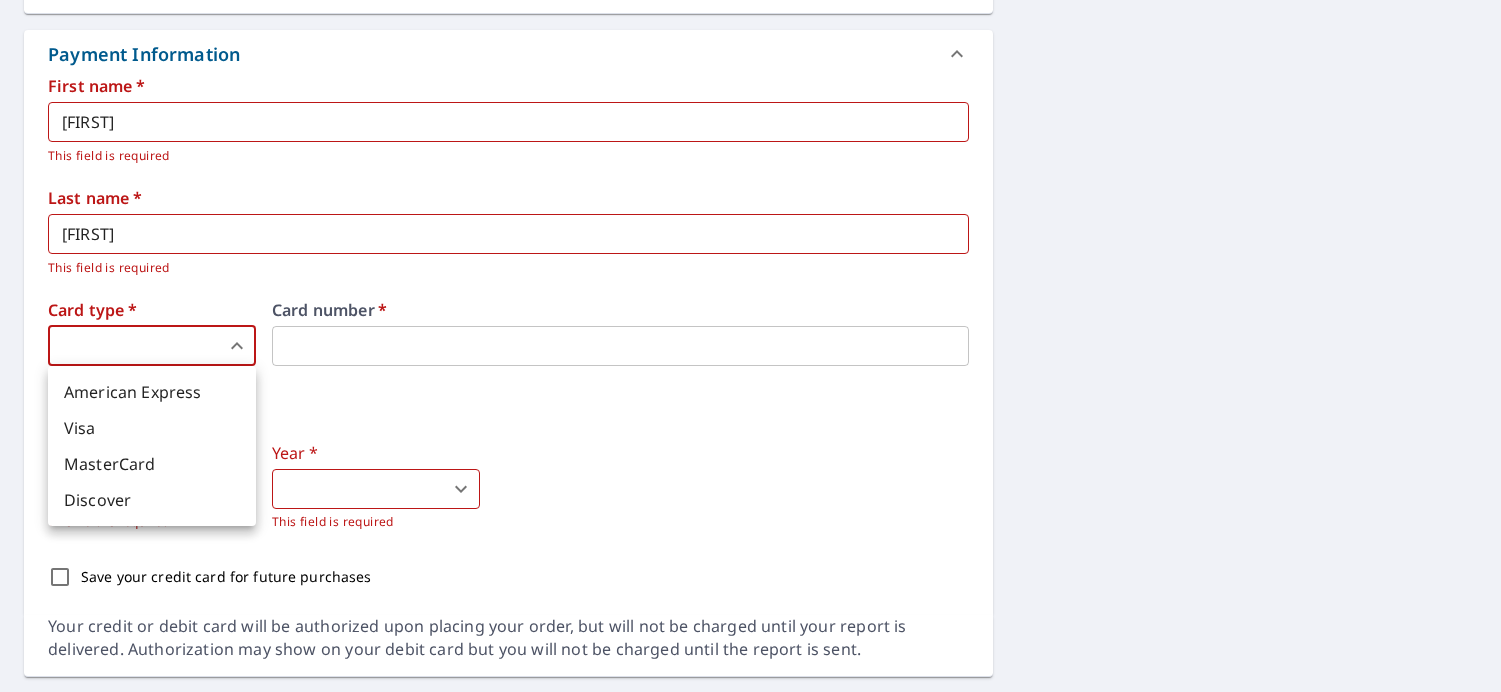 drag, startPoint x: 95, startPoint y: 426, endPoint x: 163, endPoint y: 410, distance: 69.856995 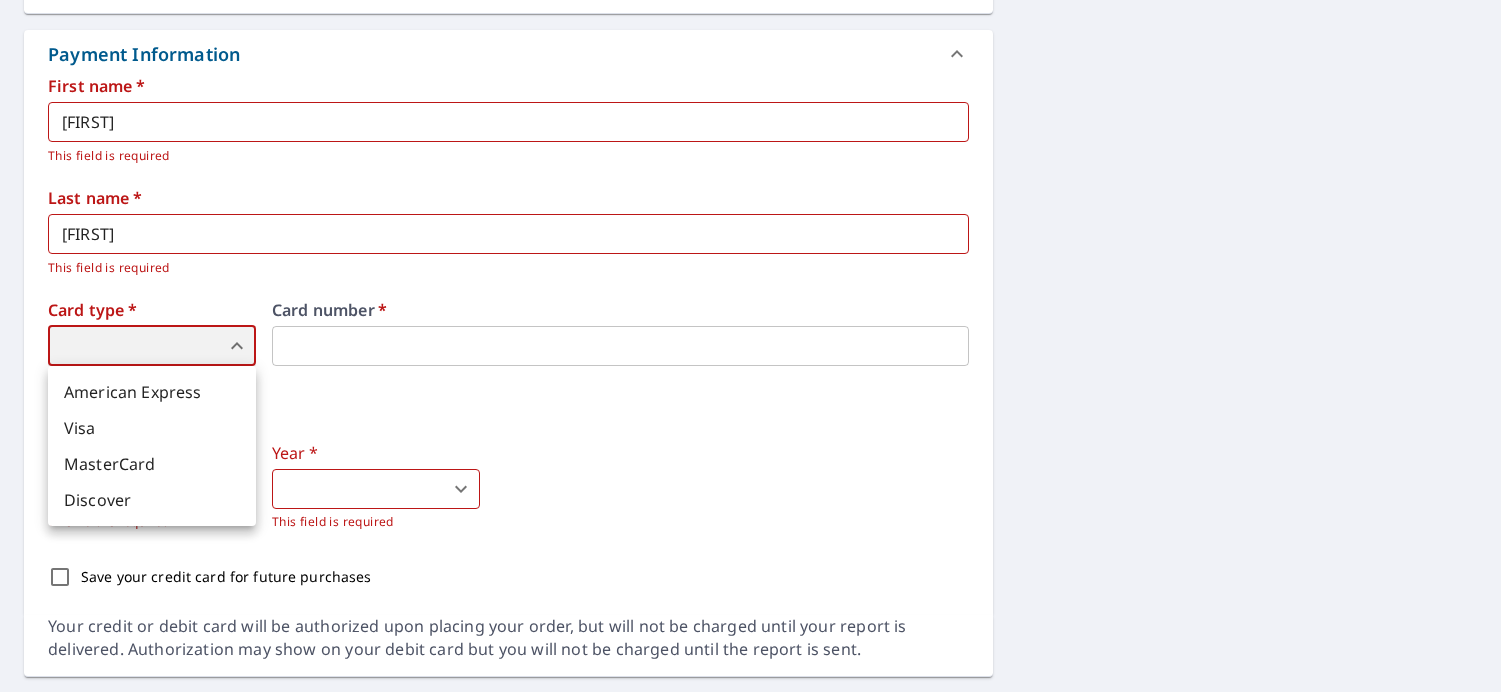 type on "2" 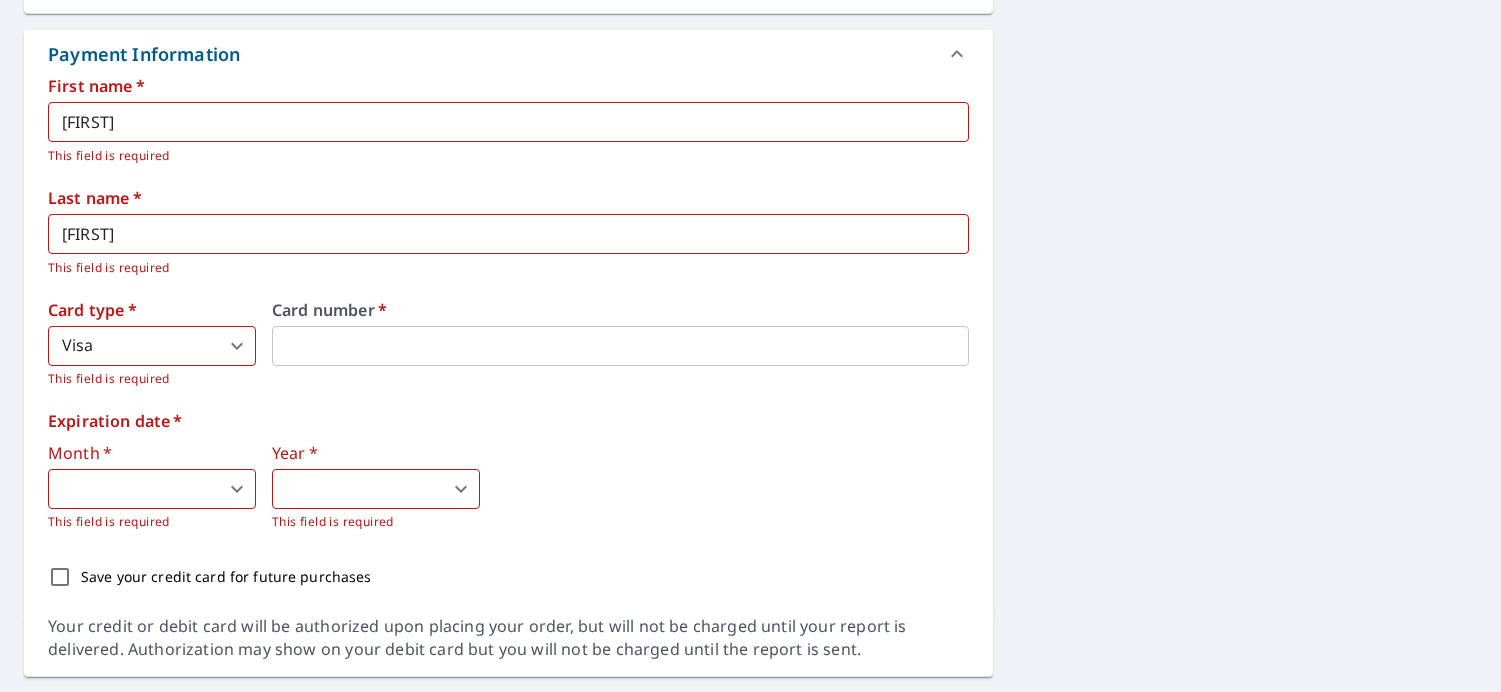 click on "RN RN
Dashboard Order History Cancel Order RN Dashboard / Finalize Order Finalize Order [NUMBER] [STREET] [CITY], [STATE] Aerial Road A standard road map Aerial A detailed look from above Labels Labels 250 feet 50 m © 2025 TomTom, © Vexcel Imaging, © 2025 Microsoft Corporation,  © OpenStreetMap Terms PROPERTY TYPE Residential BUILDING ID [NUMBER] [STREET], [CITY], [STATE] Changes to structures in last 4 years ( renovations, additions, etc. ) Include Special Instructions x ​ Claim Information Claim number ​ Claim information ​ PO number ​ Date of loss ​ Cat ID ​ Email Recipients Your reports will be sent to  [EMAIL].  Edit Contact Information. Send a copy of the report to: ​ Substitutions and Customization Roof measurement report substitutions If a Premium Report is unavailable send me an Extended Coverage 3D Report: Yes No Ask If an Extended Coverage 3D Report is unavailable send me an Extended Coverage 2D Report: Yes No Ask Yes No Ask Additional Report Formats *" at bounding box center (750, 346) 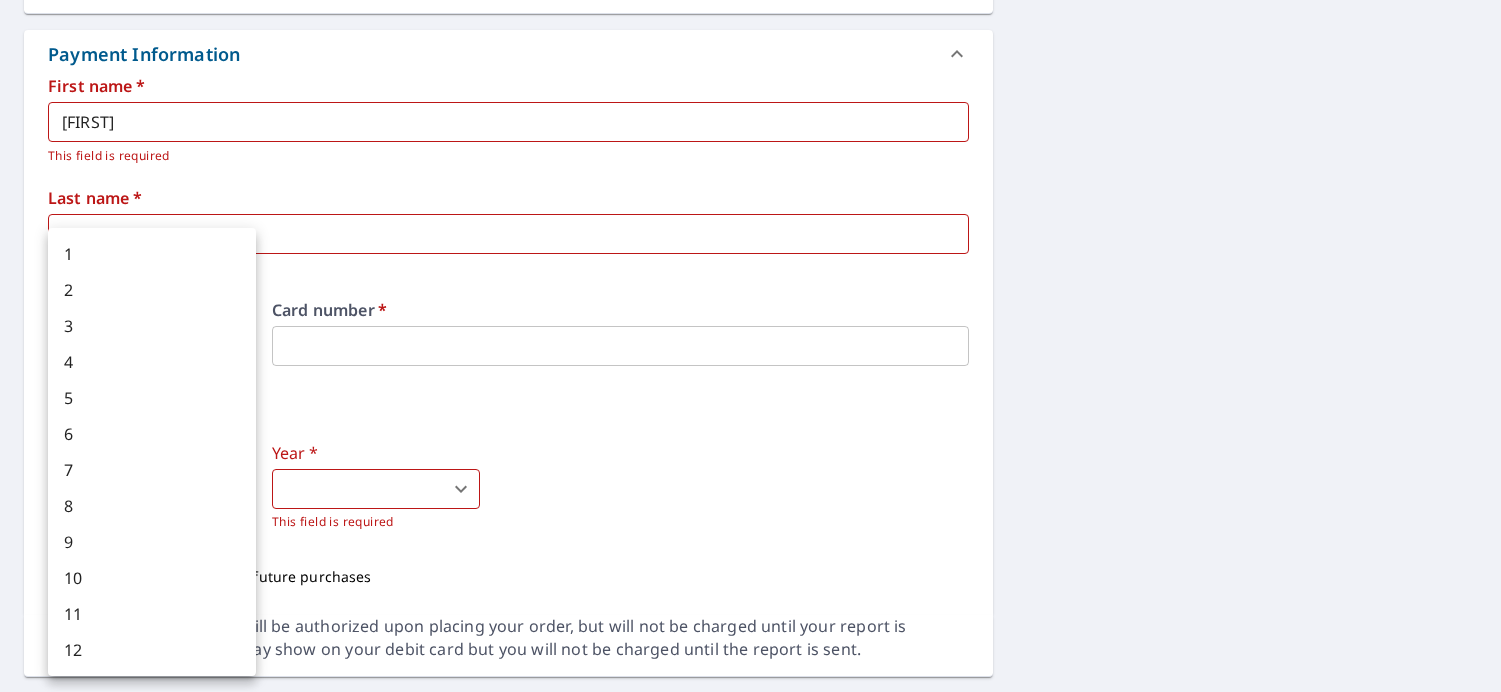 type 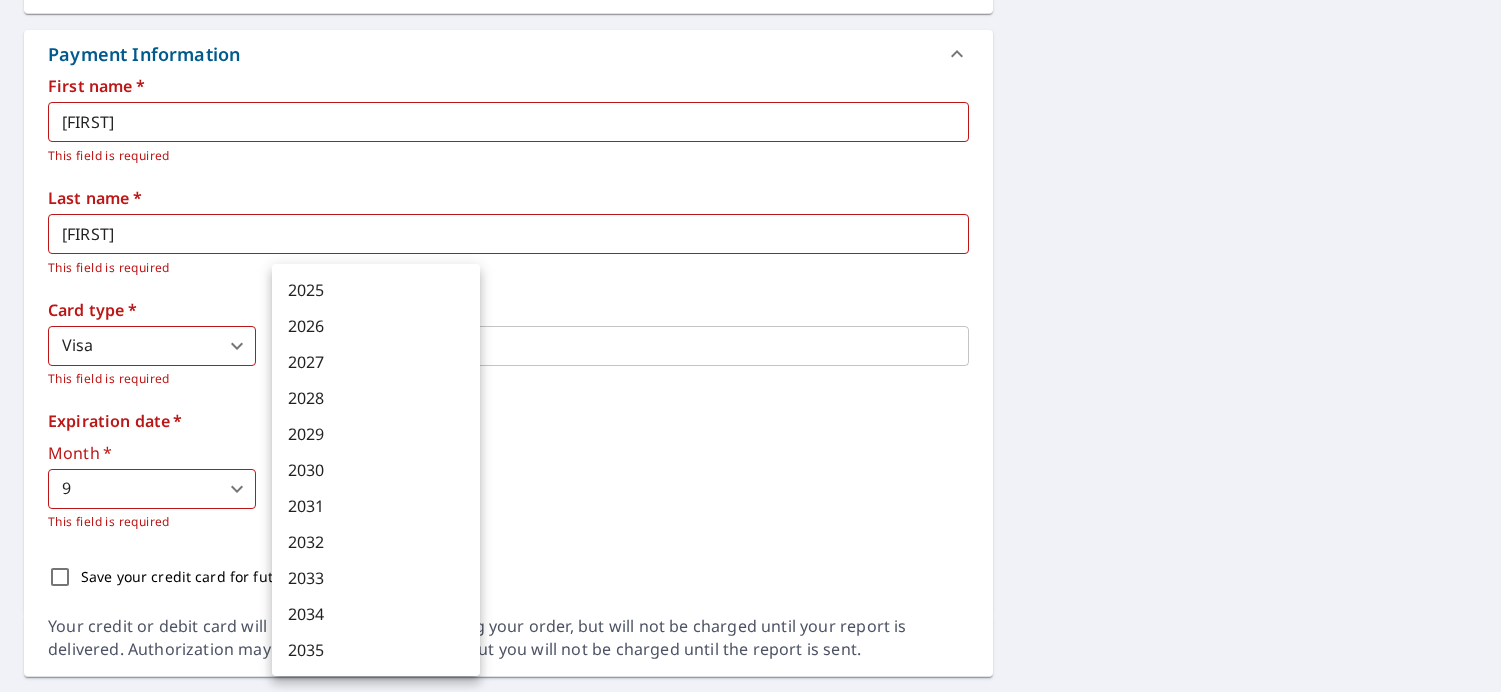 click on "RN RN
Dashboard Order History Cancel Order RN Dashboard / Finalize Order Finalize Order [NUMBER] [STREET] [CITY], [STATE] Aerial Road A standard road map Aerial A detailed look from above Labels Labels 250 feet 50 m © 2025 TomTom, © Vexcel Imaging, © 2025 Microsoft Corporation,  © OpenStreetMap Terms PROPERTY TYPE Residential BUILDING ID [NUMBER] [STREET], [CITY], [STATE] Changes to structures in last 4 years ( renovations, additions, etc. ) Include Special Instructions x ​ Claim Information Claim number ​ Claim information ​ PO number ​ Date of loss ​ Cat ID ​ Email Recipients Your reports will be sent to  [EMAIL].  Edit Contact Information. Send a copy of the report to: ​ Substitutions and Customization Roof measurement report substitutions If a Premium Report is unavailable send me an Extended Coverage 3D Report: Yes No Ask If an Extended Coverage 3D Report is unavailable send me an Extended Coverage 2D Report: Yes No Ask Yes No Ask Additional Report Formats *" at bounding box center (750, 346) 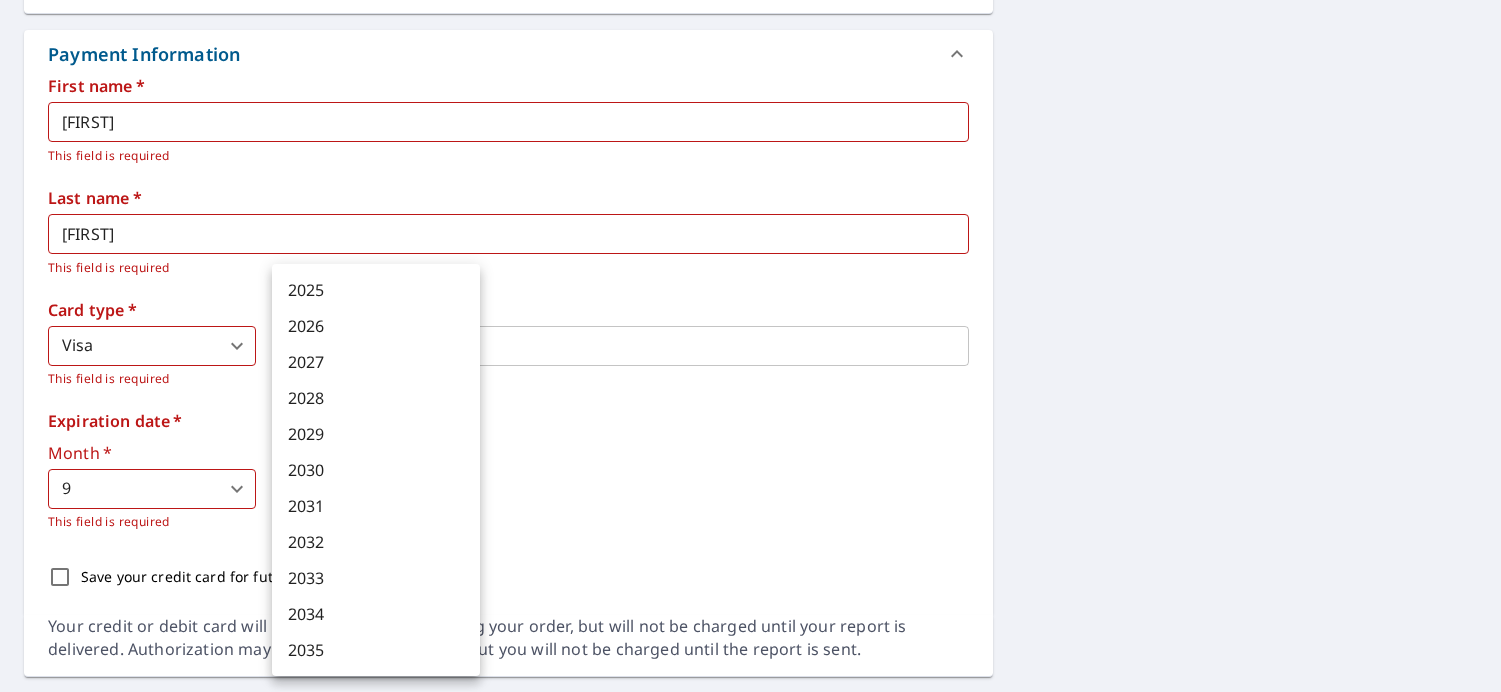 click on "2025" at bounding box center [376, 290] 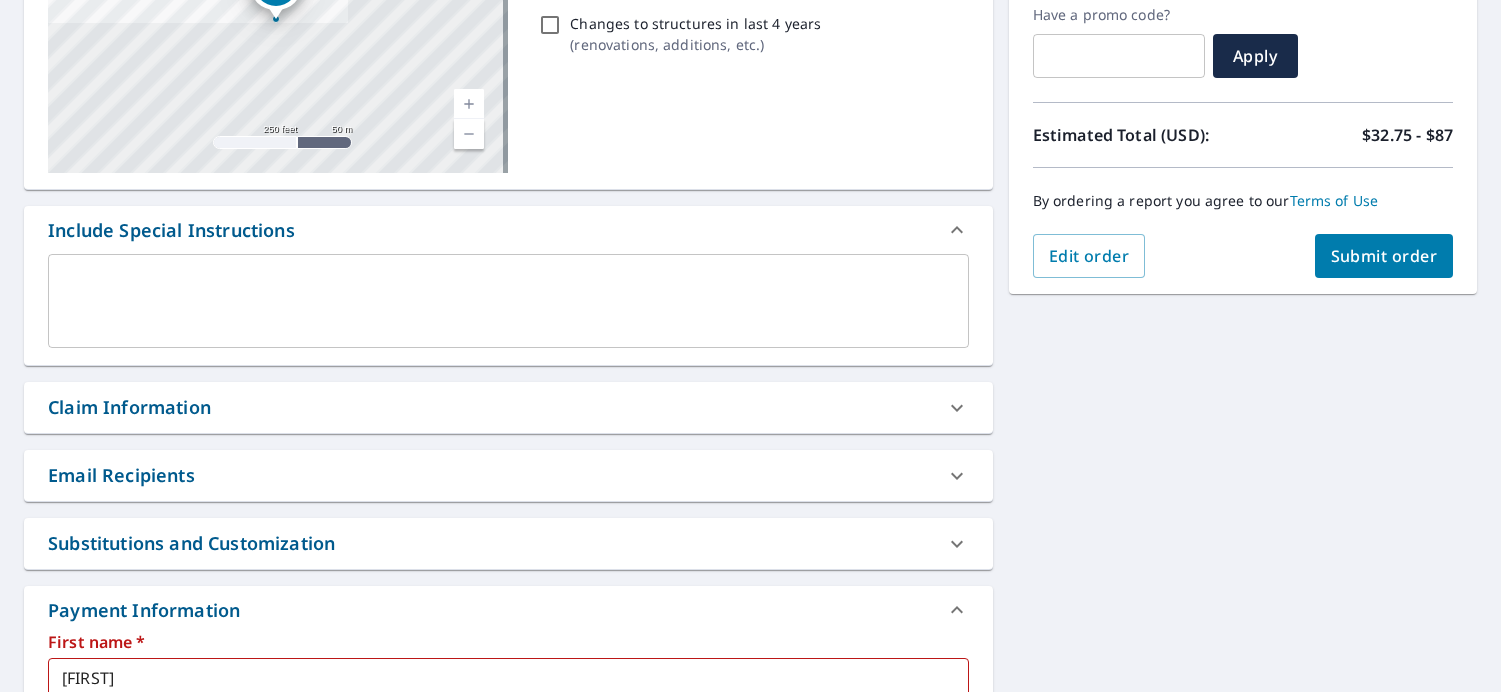 scroll, scrollTop: 352, scrollLeft: 0, axis: vertical 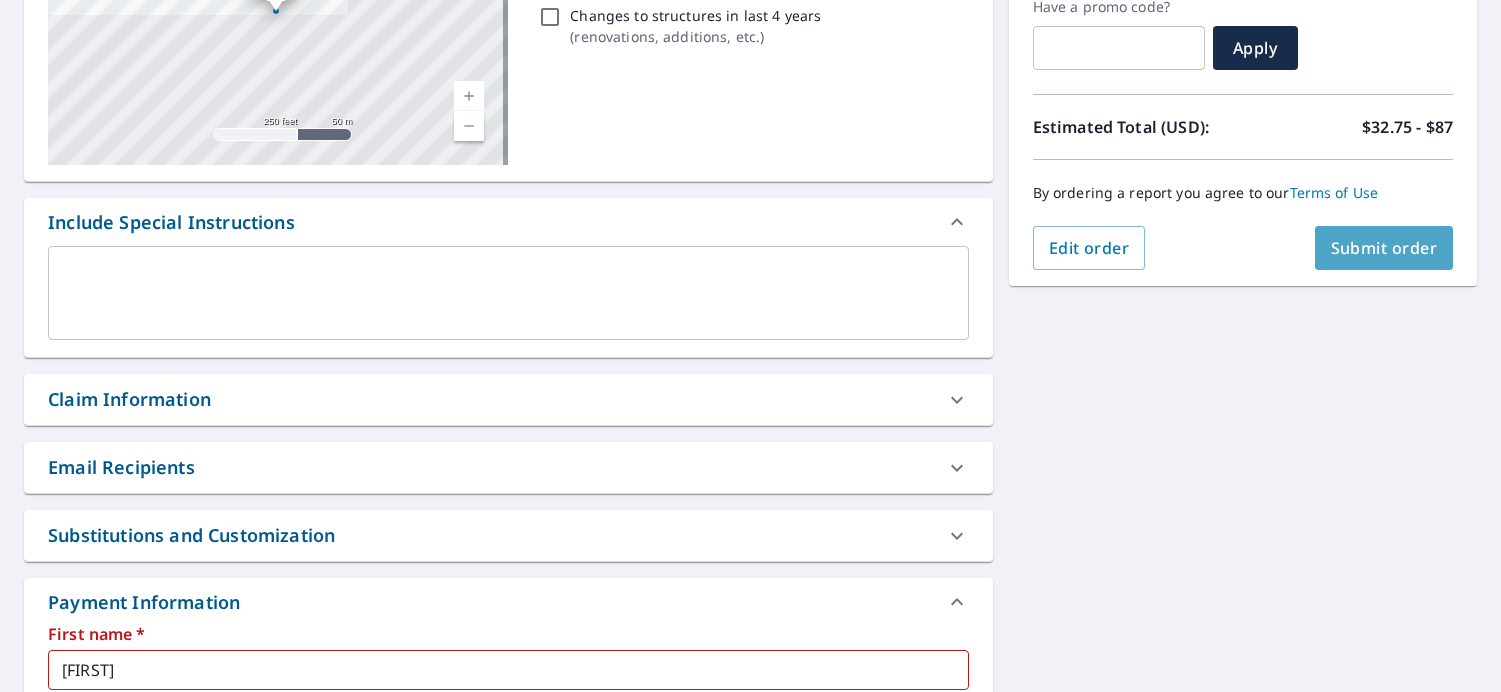 click on "Submit order" at bounding box center [1384, 248] 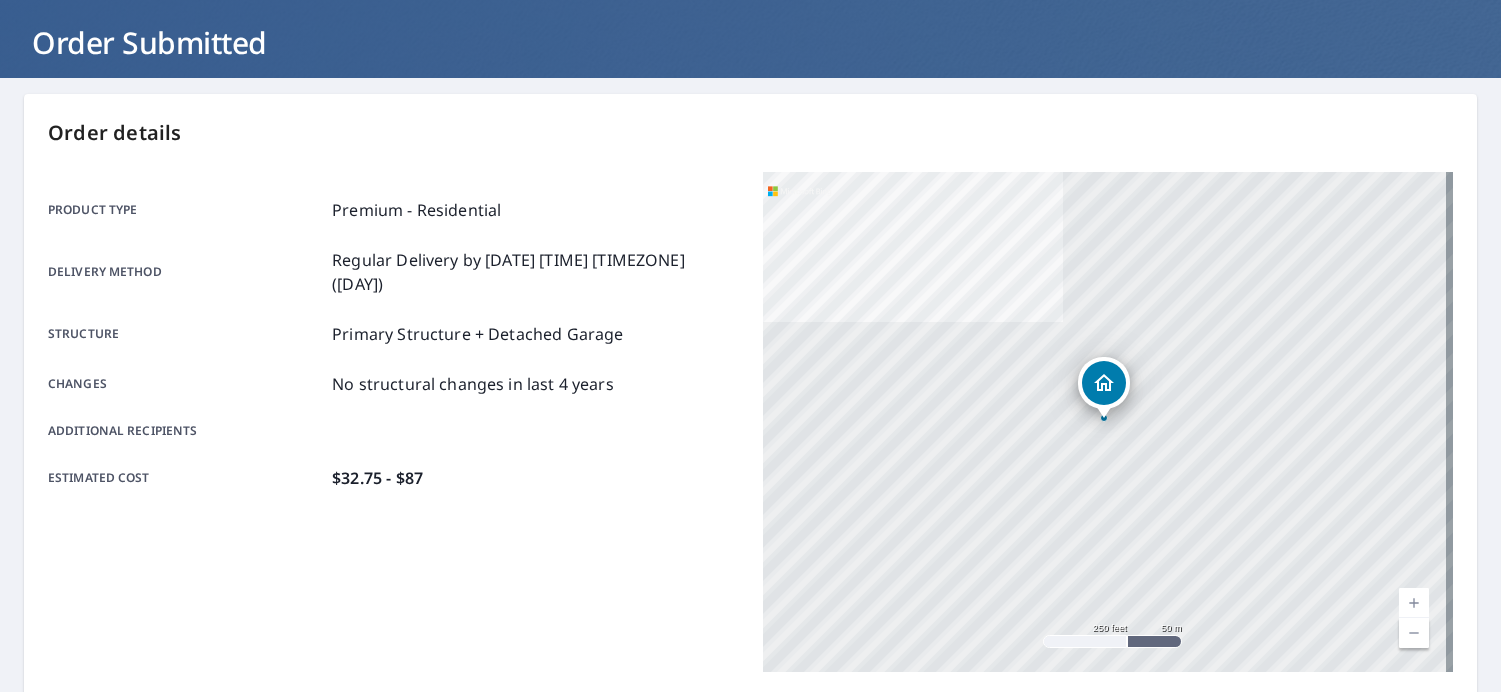 scroll, scrollTop: 0, scrollLeft: 0, axis: both 